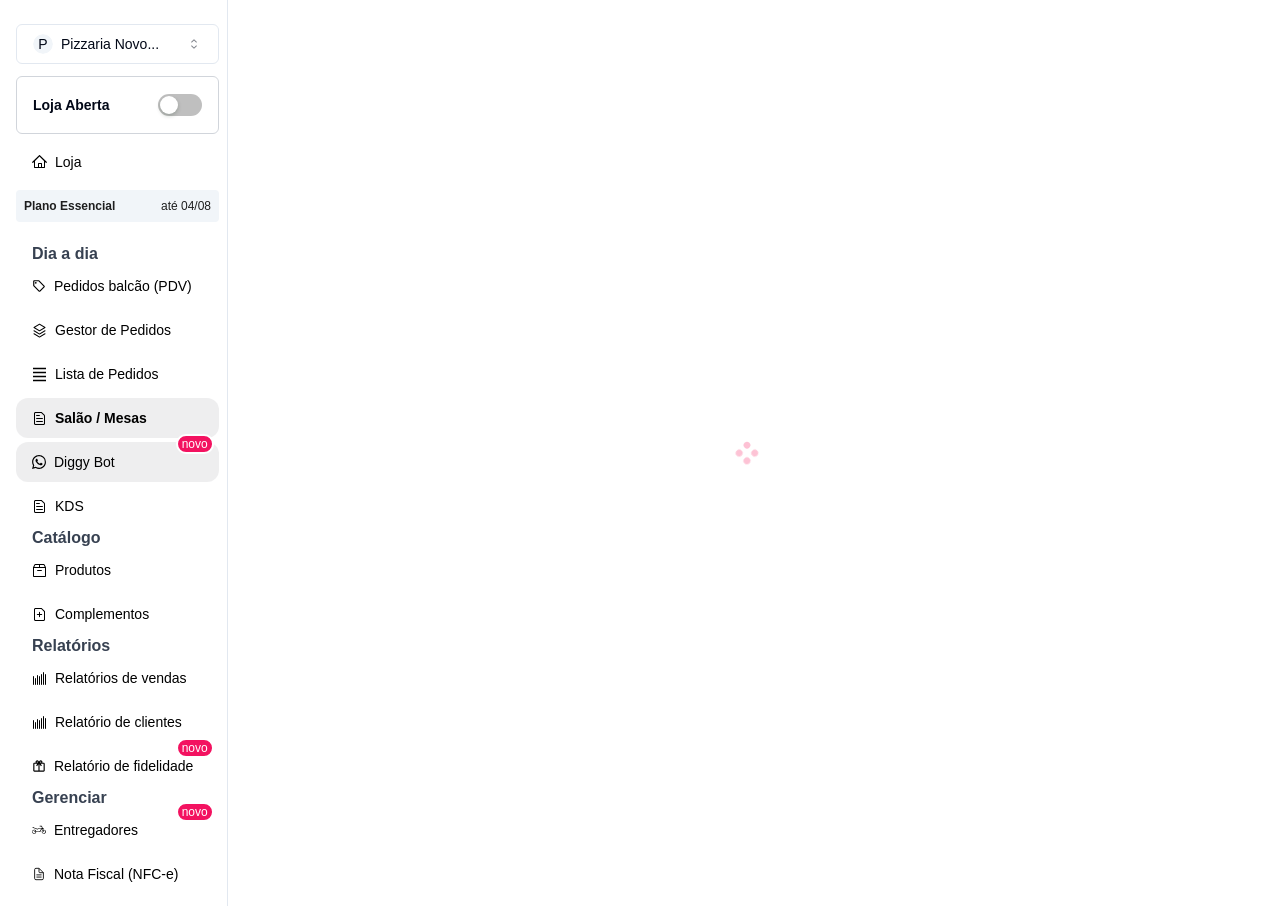 scroll, scrollTop: 0, scrollLeft: 0, axis: both 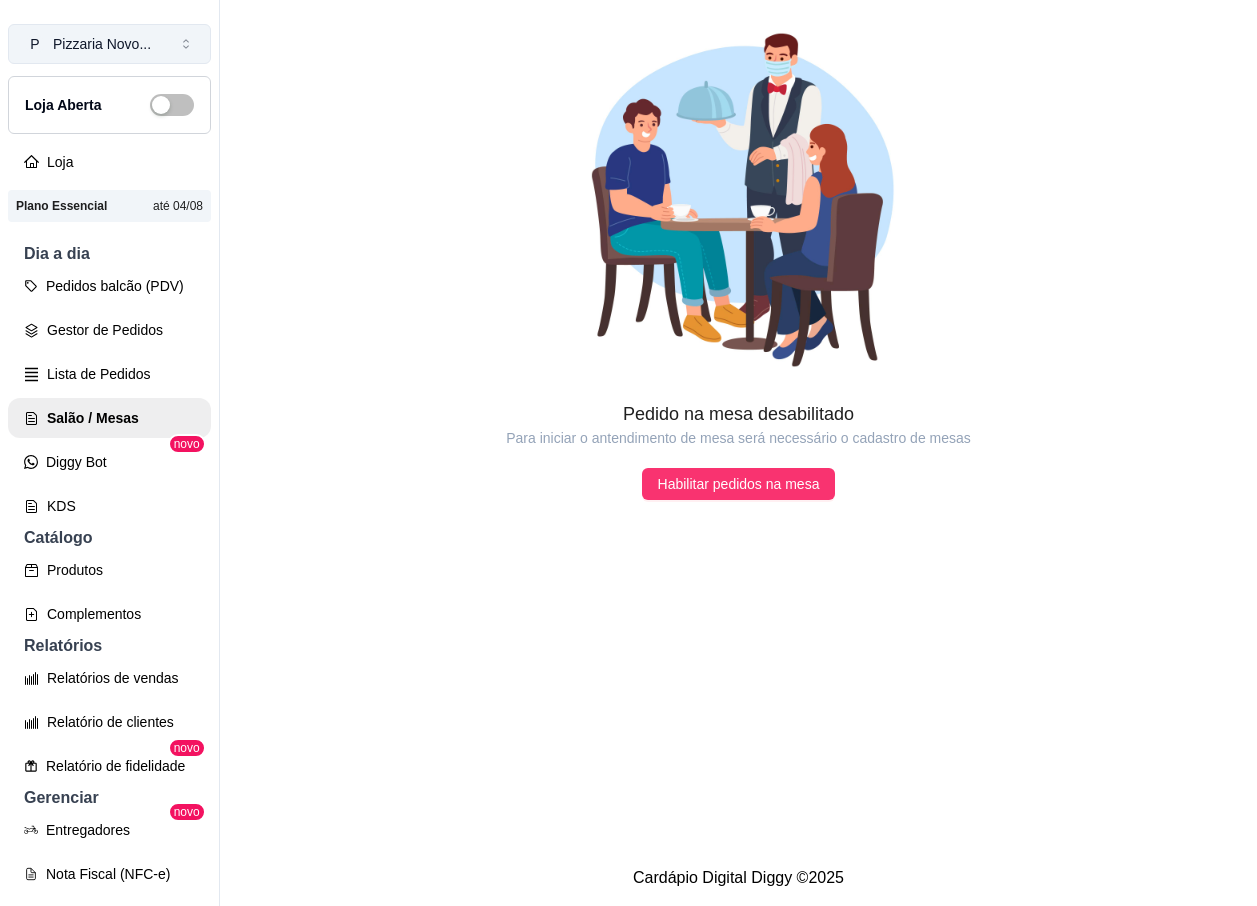 click on "Pizzaria Novo ..." at bounding box center [102, 44] 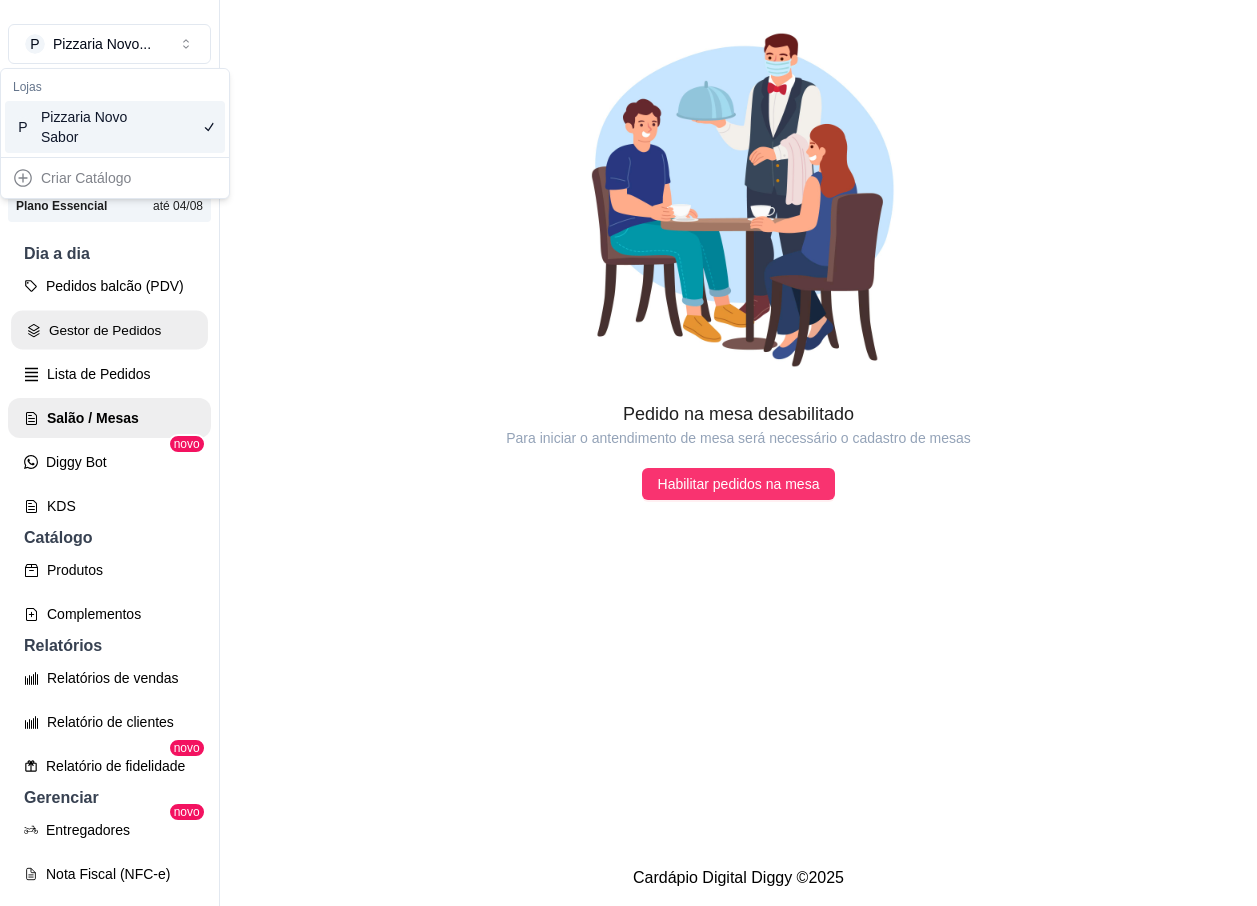 click on "Gestor de Pedidos" at bounding box center [109, 330] 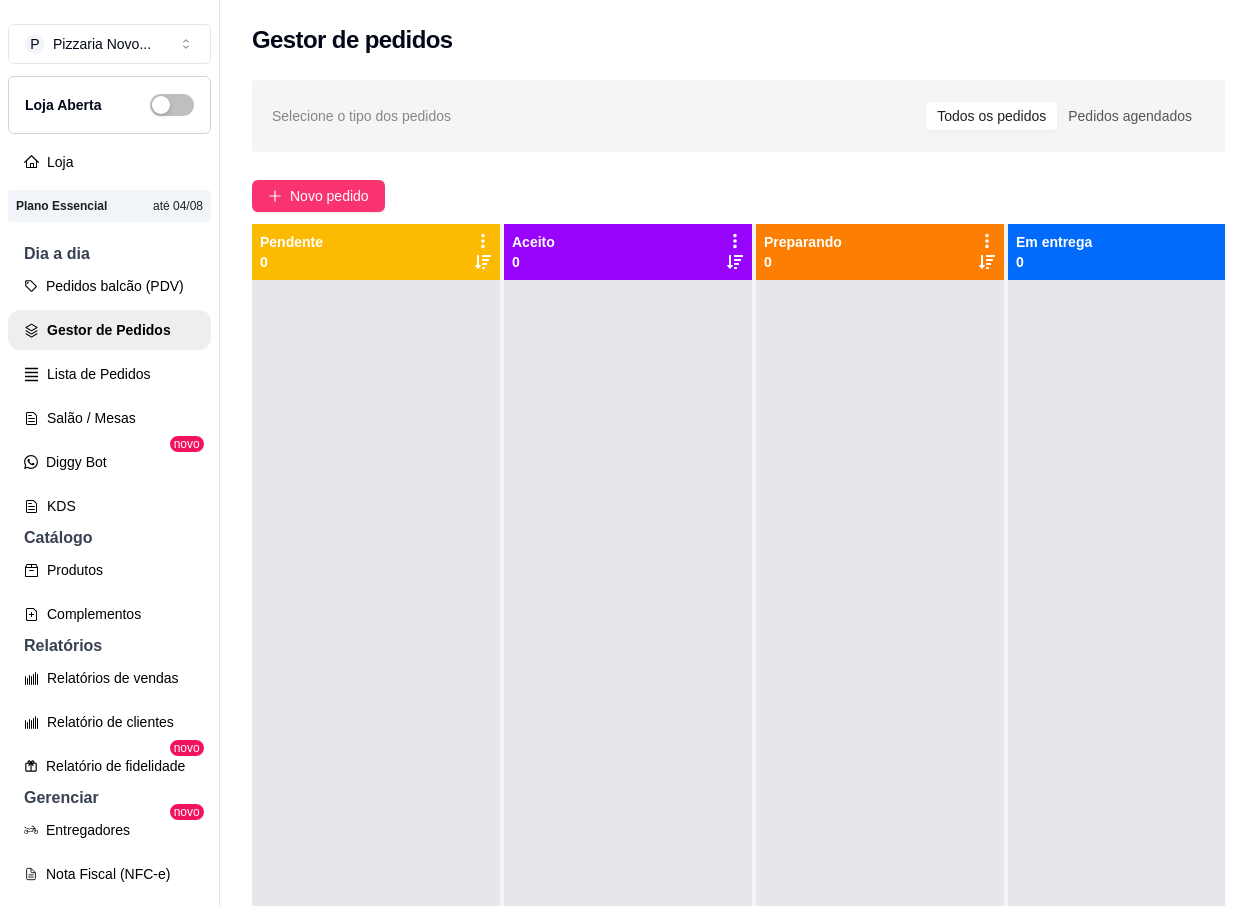 click on "Selecione o tipo dos pedidos Todos os pedidos Pedidos agendados Novo pedido Pendente 0 Aceito 0 Preparando 0 Em entrega 0" at bounding box center [738, 611] 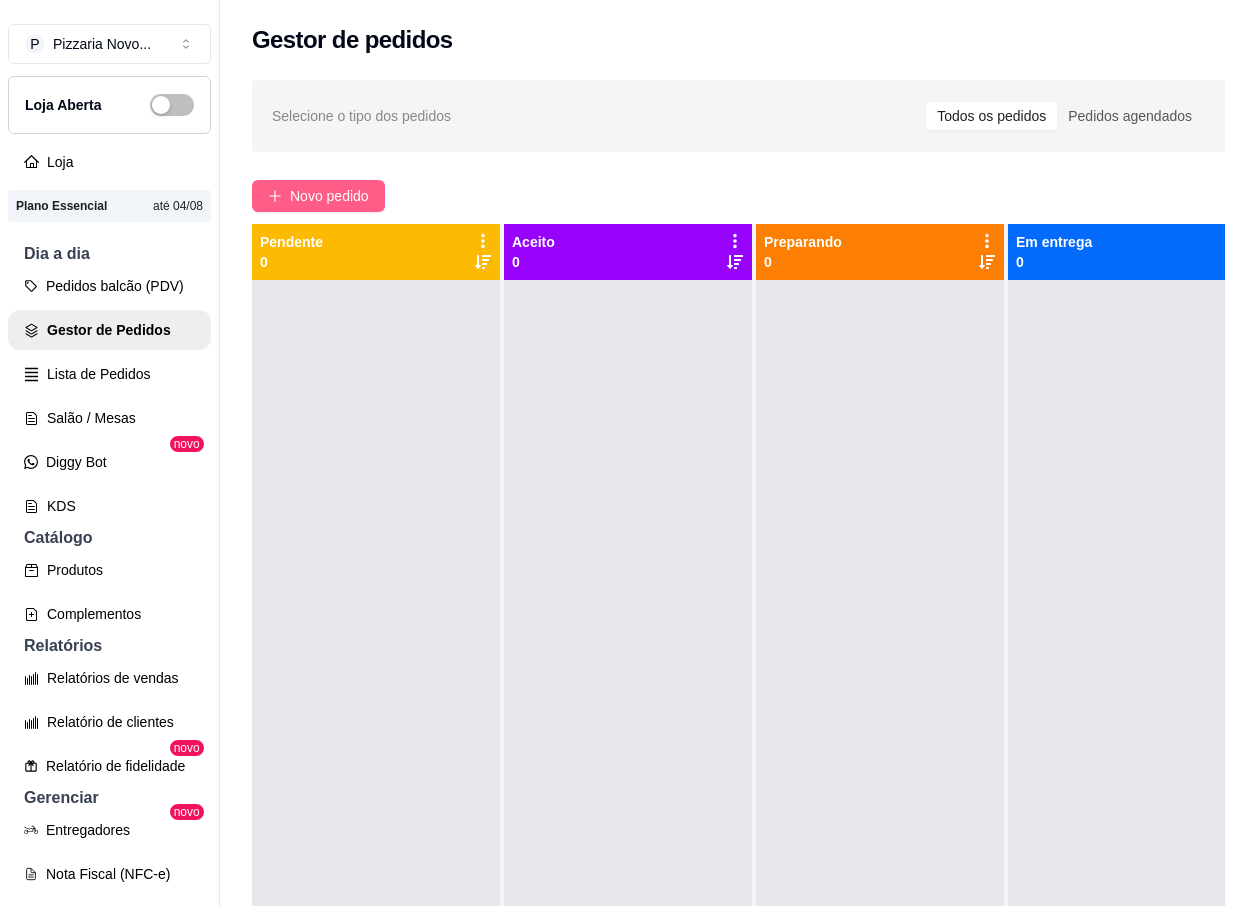 click on "Novo pedido" at bounding box center (329, 196) 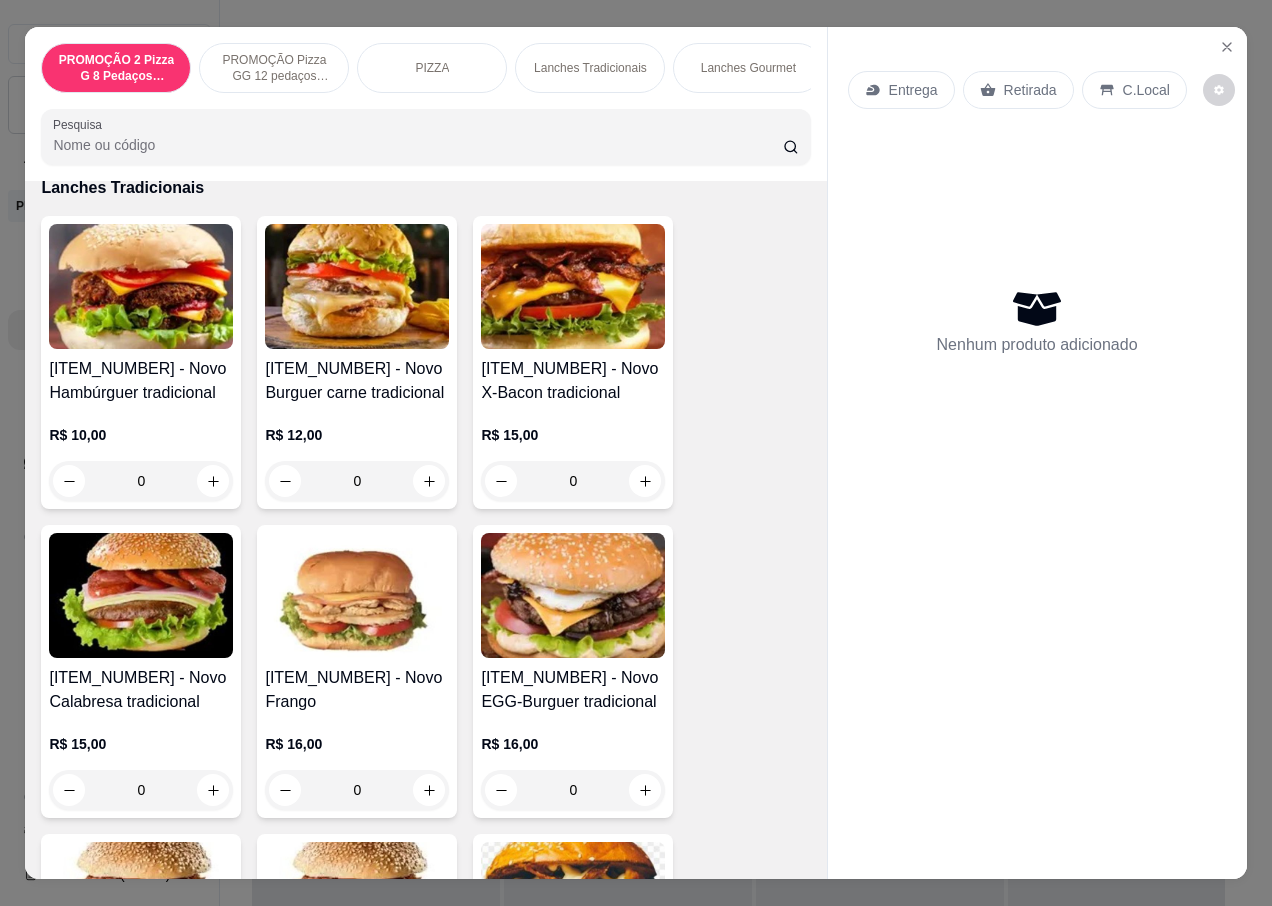 scroll, scrollTop: 1400, scrollLeft: 0, axis: vertical 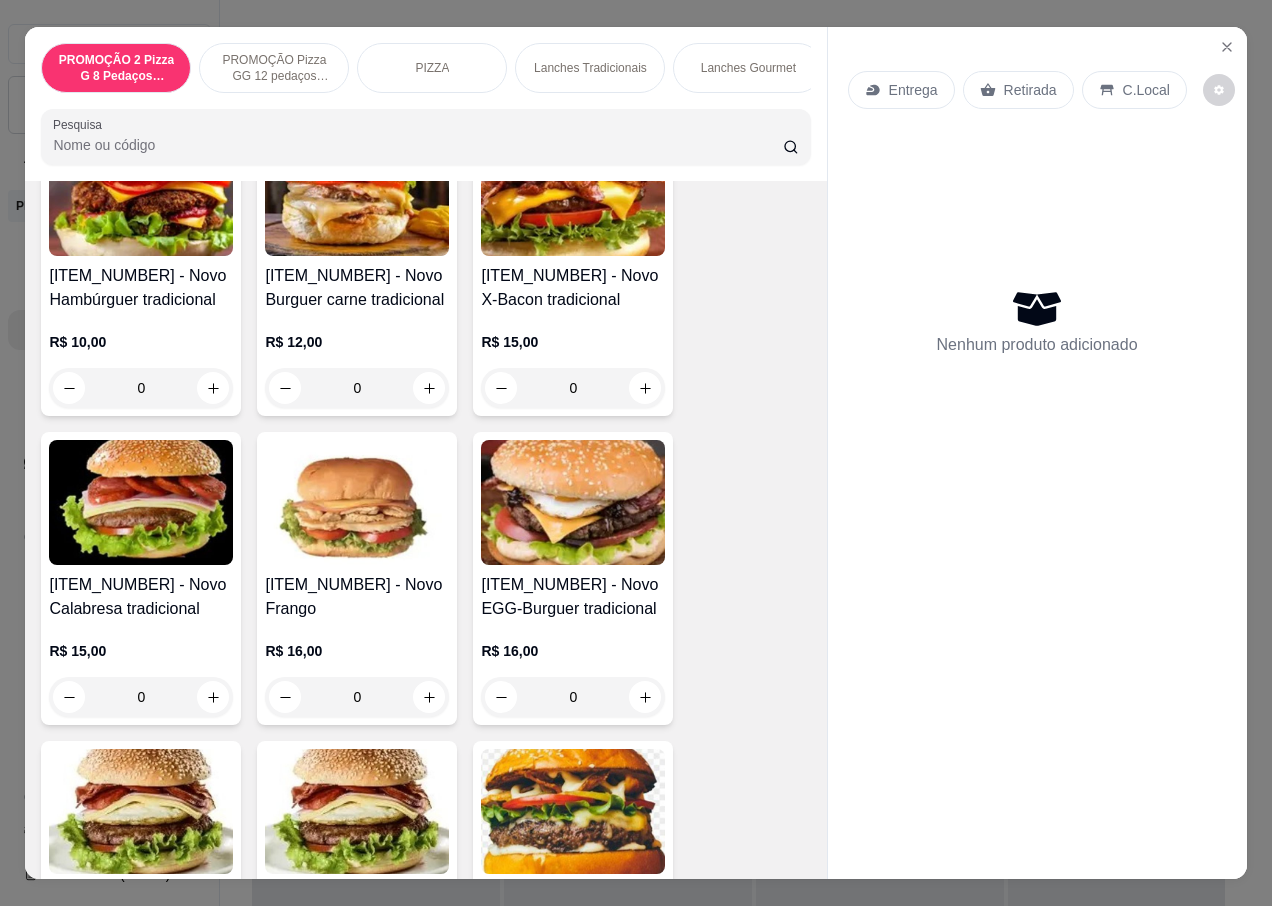click on "0" at bounding box center (357, 388) 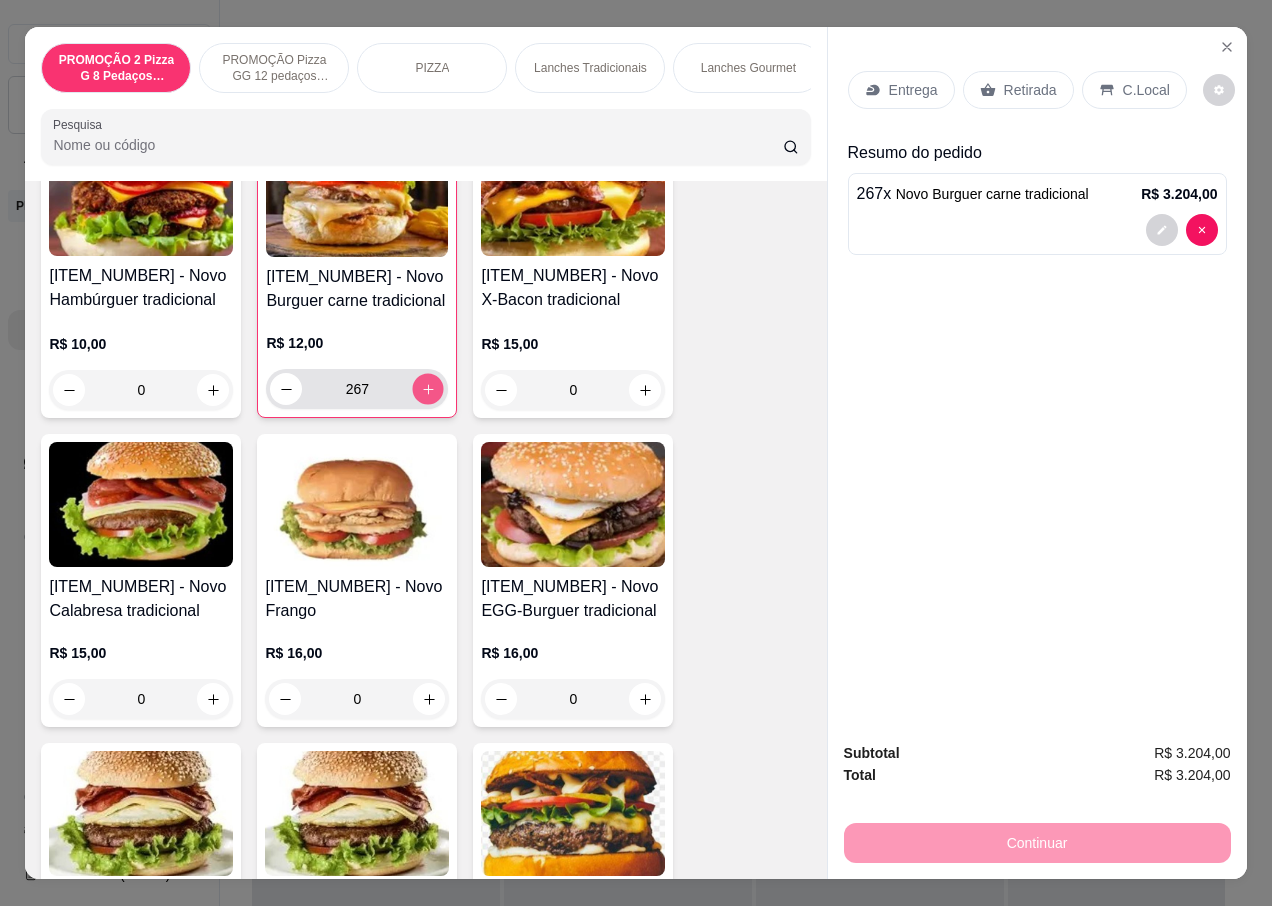 click 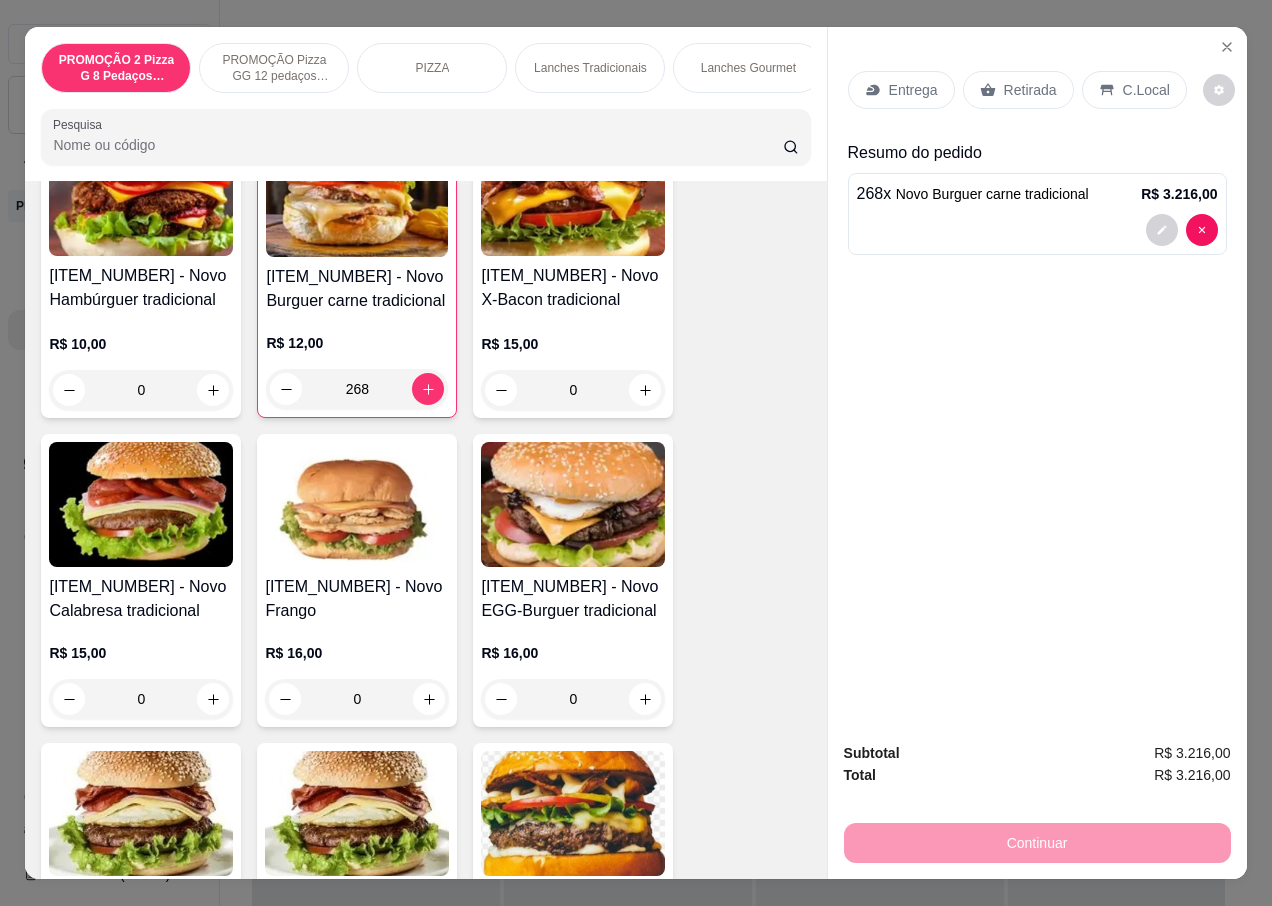 click on "268" at bounding box center [357, 389] 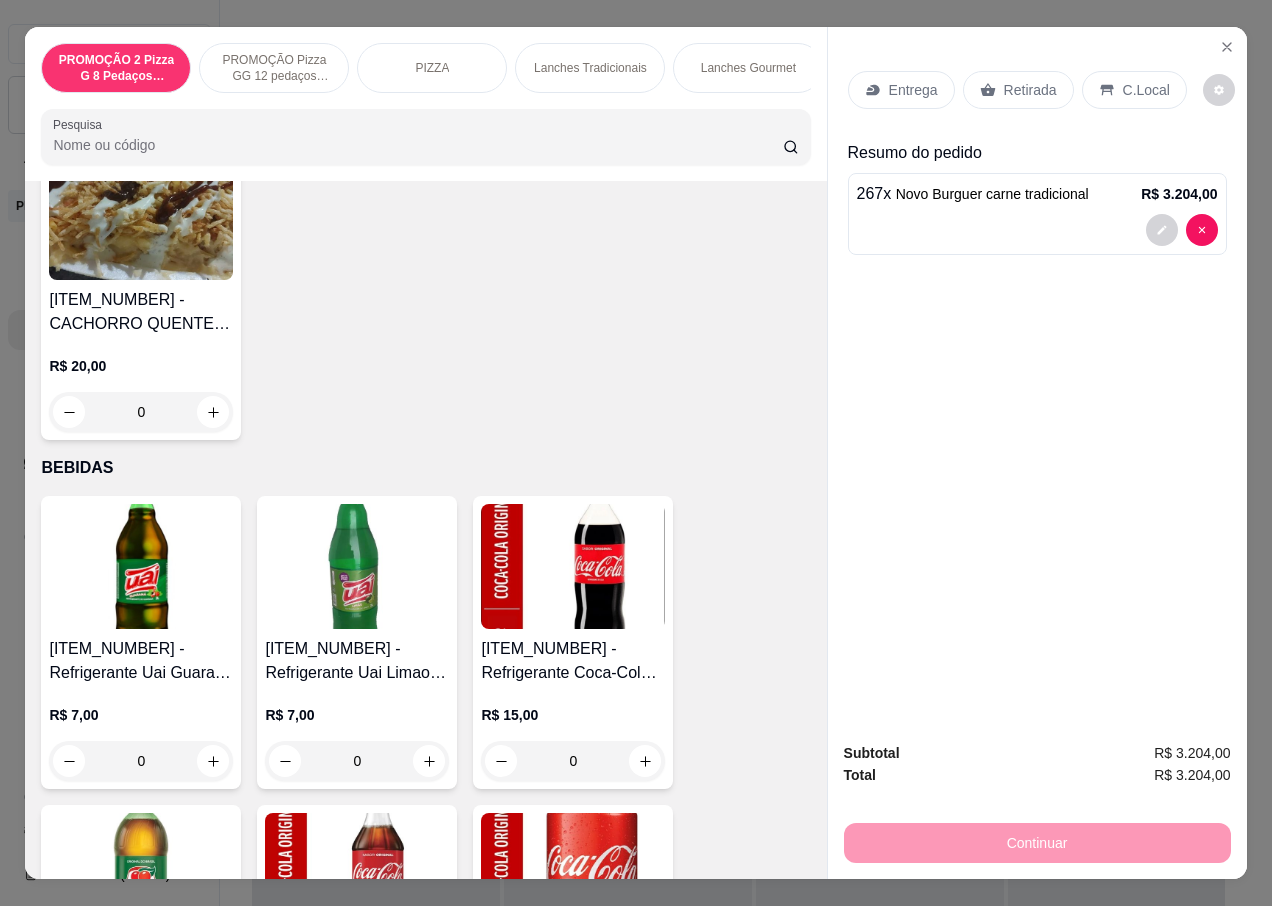 scroll, scrollTop: 9000, scrollLeft: 0, axis: vertical 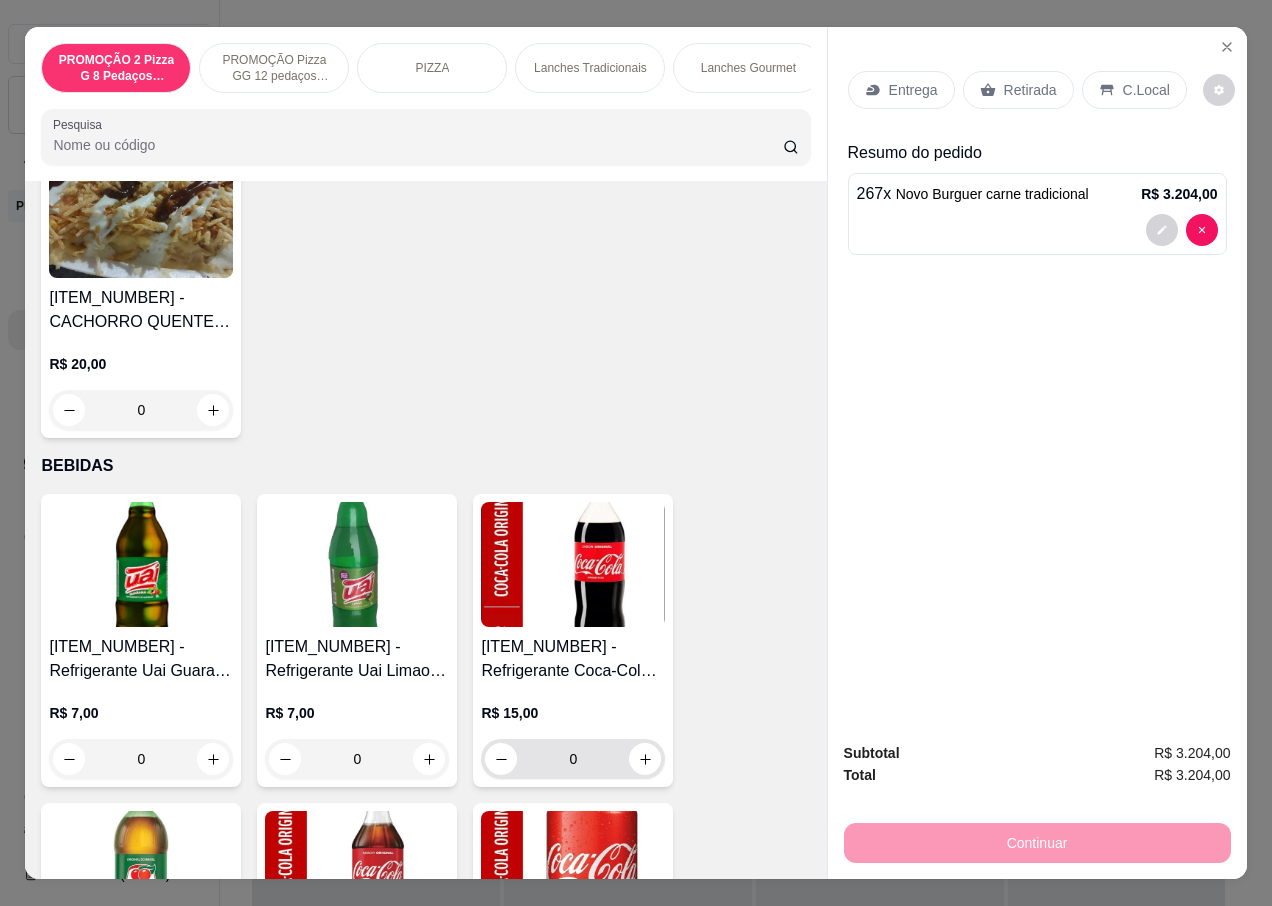 type on "267" 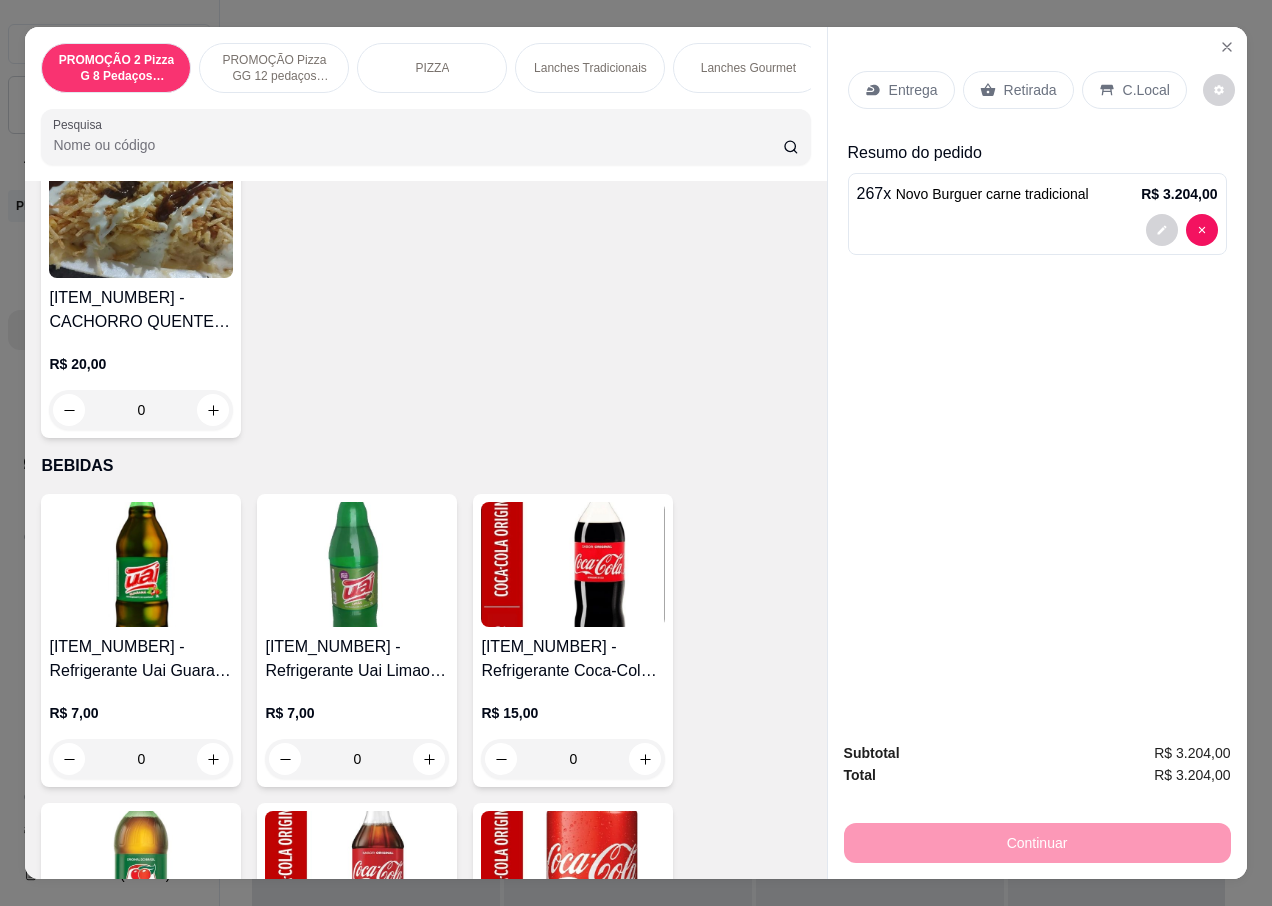click on "0" at bounding box center (573, 759) 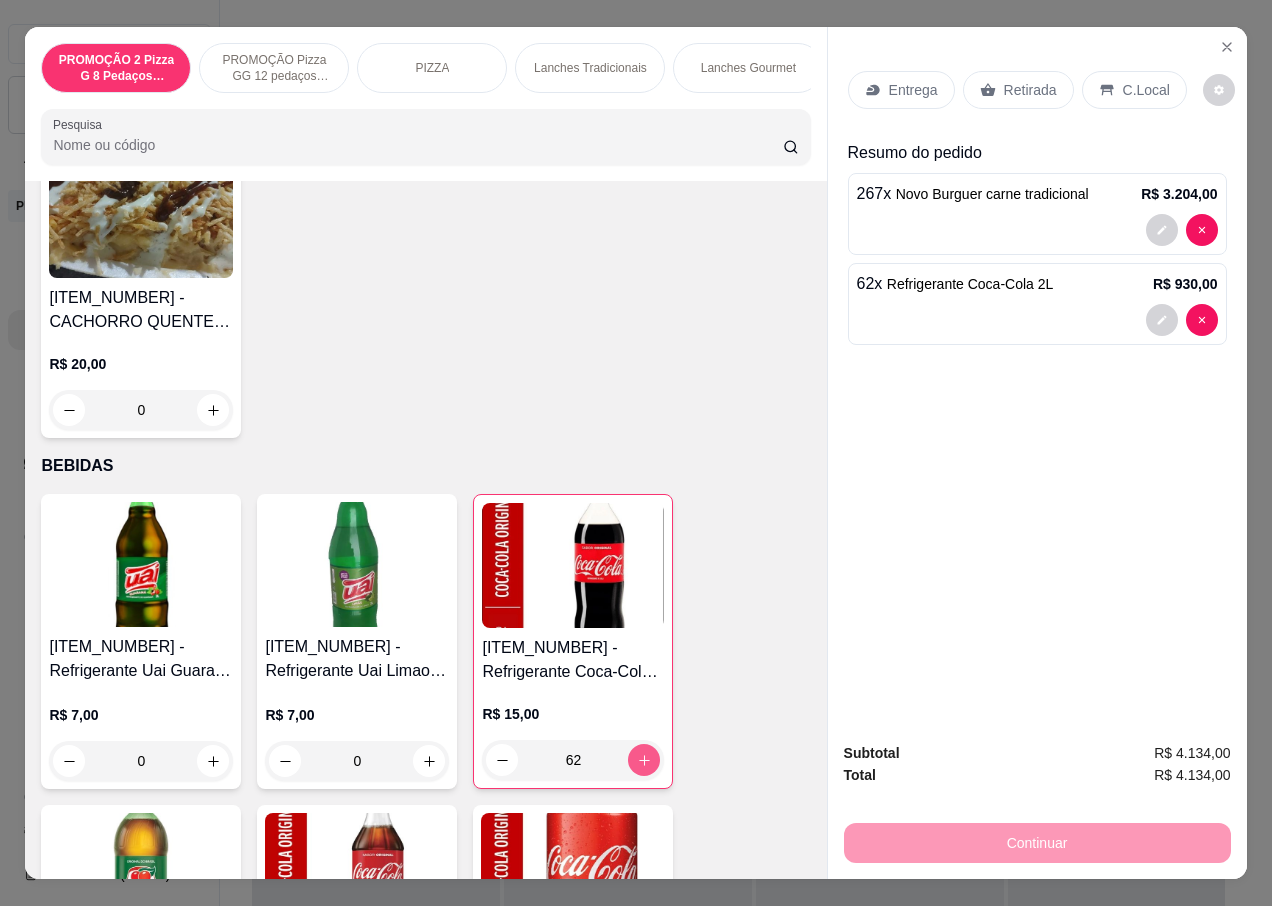 type on "62" 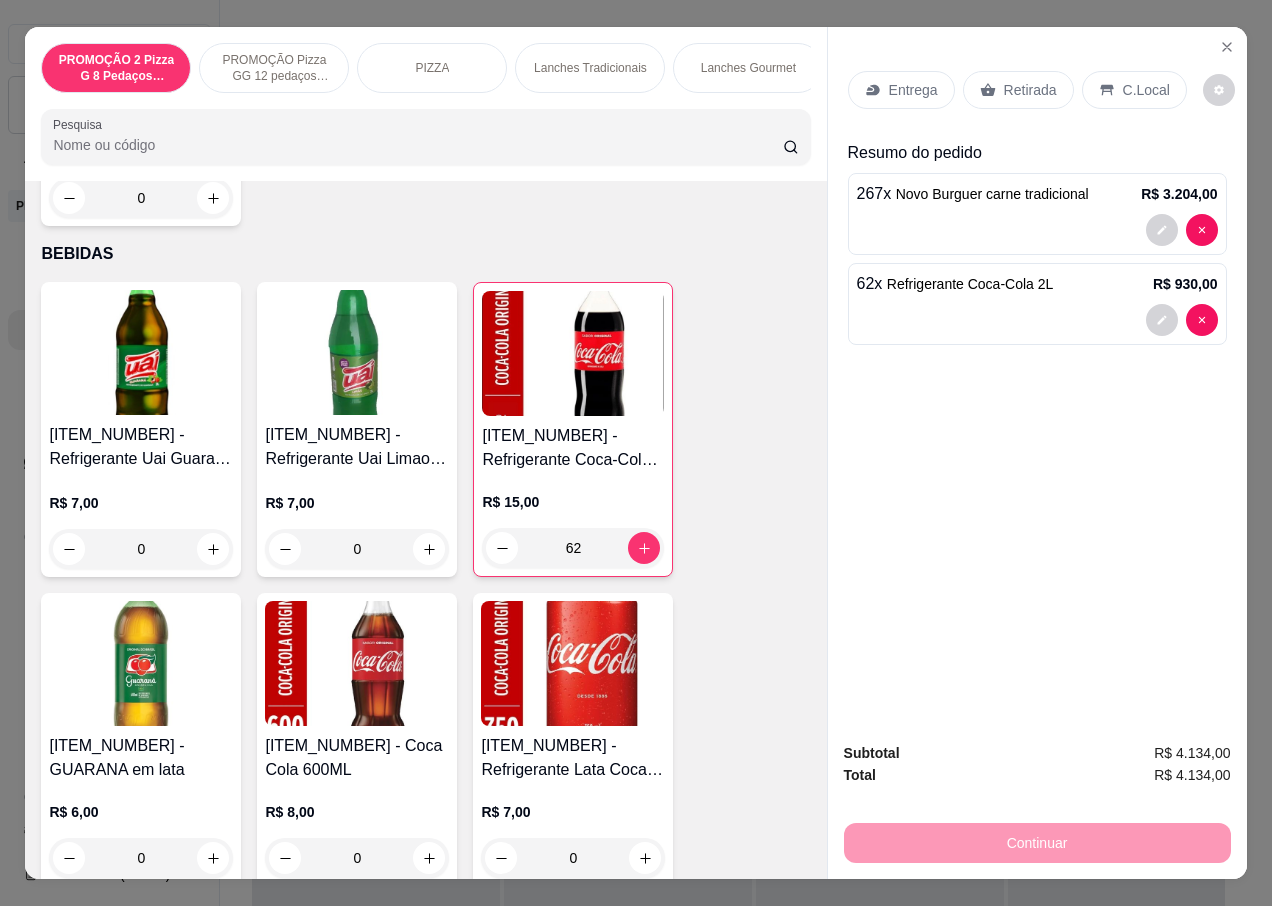 scroll, scrollTop: 9511, scrollLeft: 0, axis: vertical 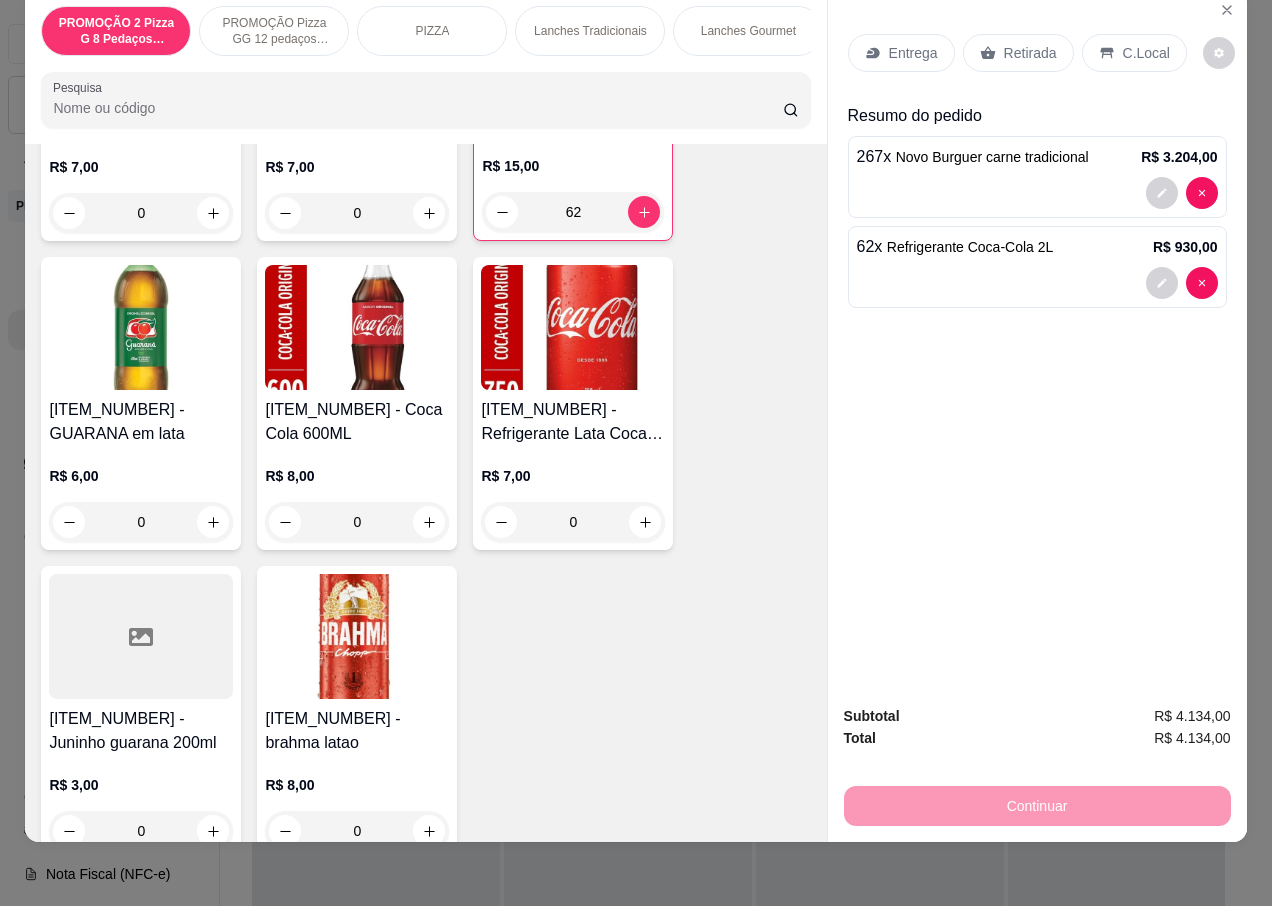 click on "R$ 8,00" at bounding box center (357, 476) 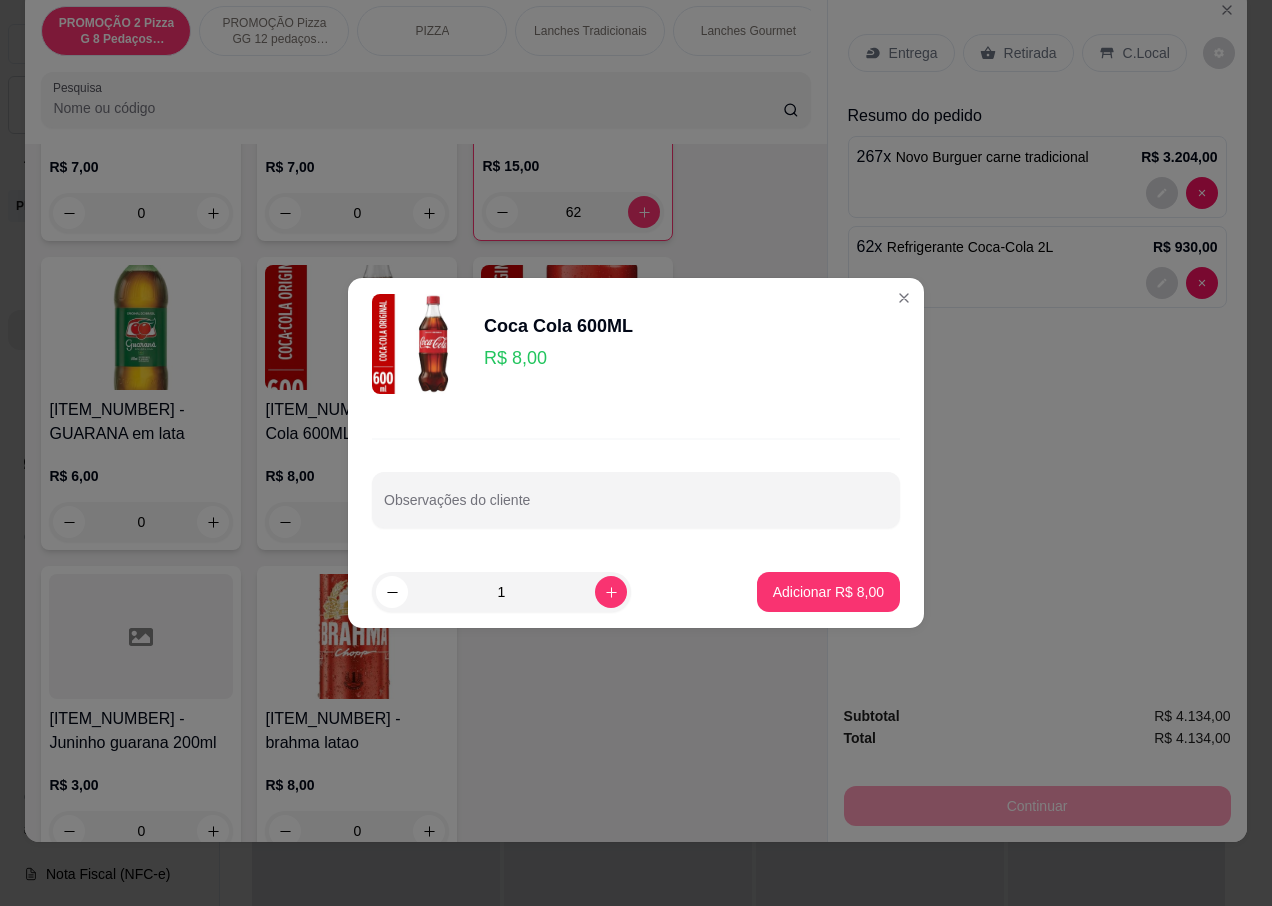 click on "R$ 8,00" at bounding box center [558, 358] 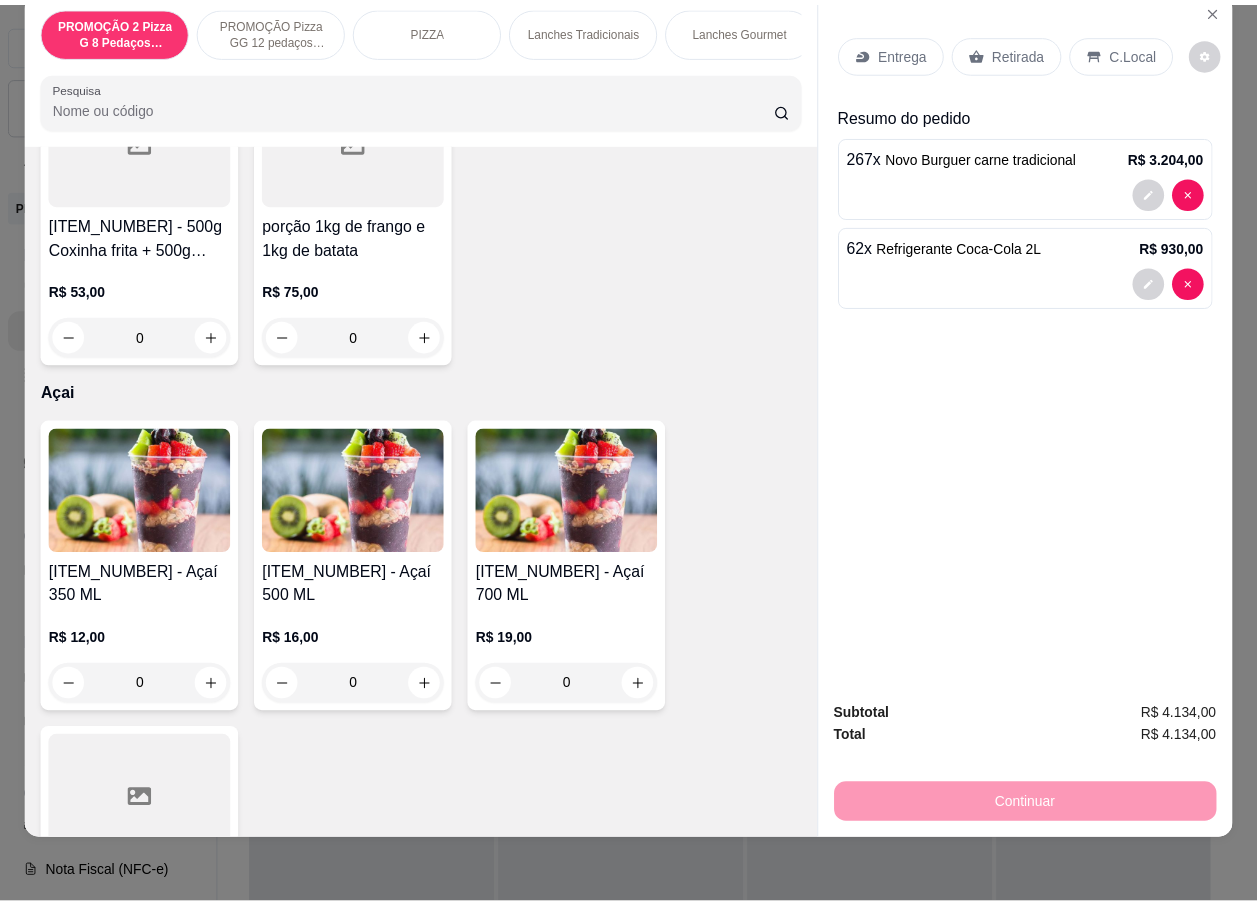 scroll, scrollTop: 7711, scrollLeft: 0, axis: vertical 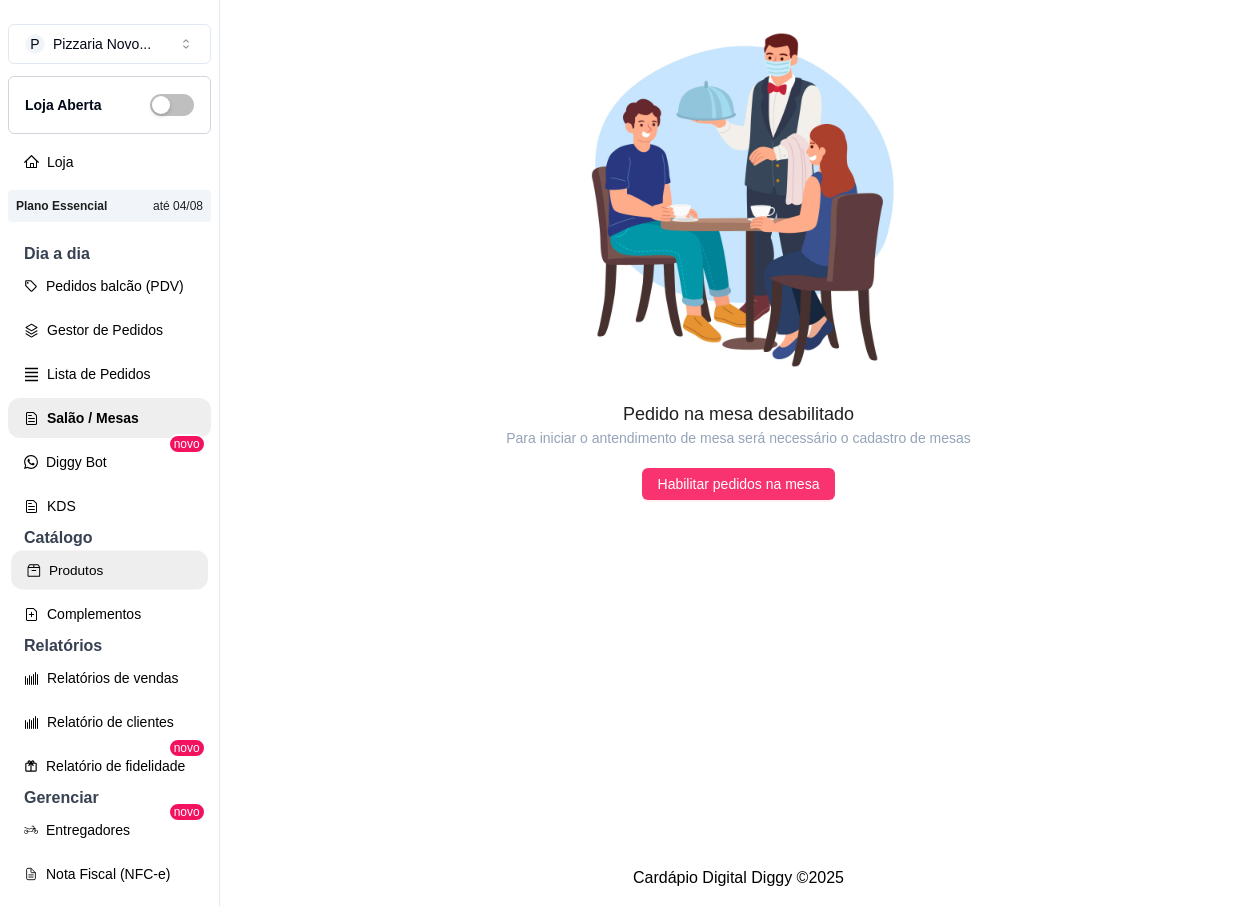 click on "Produtos" at bounding box center [109, 570] 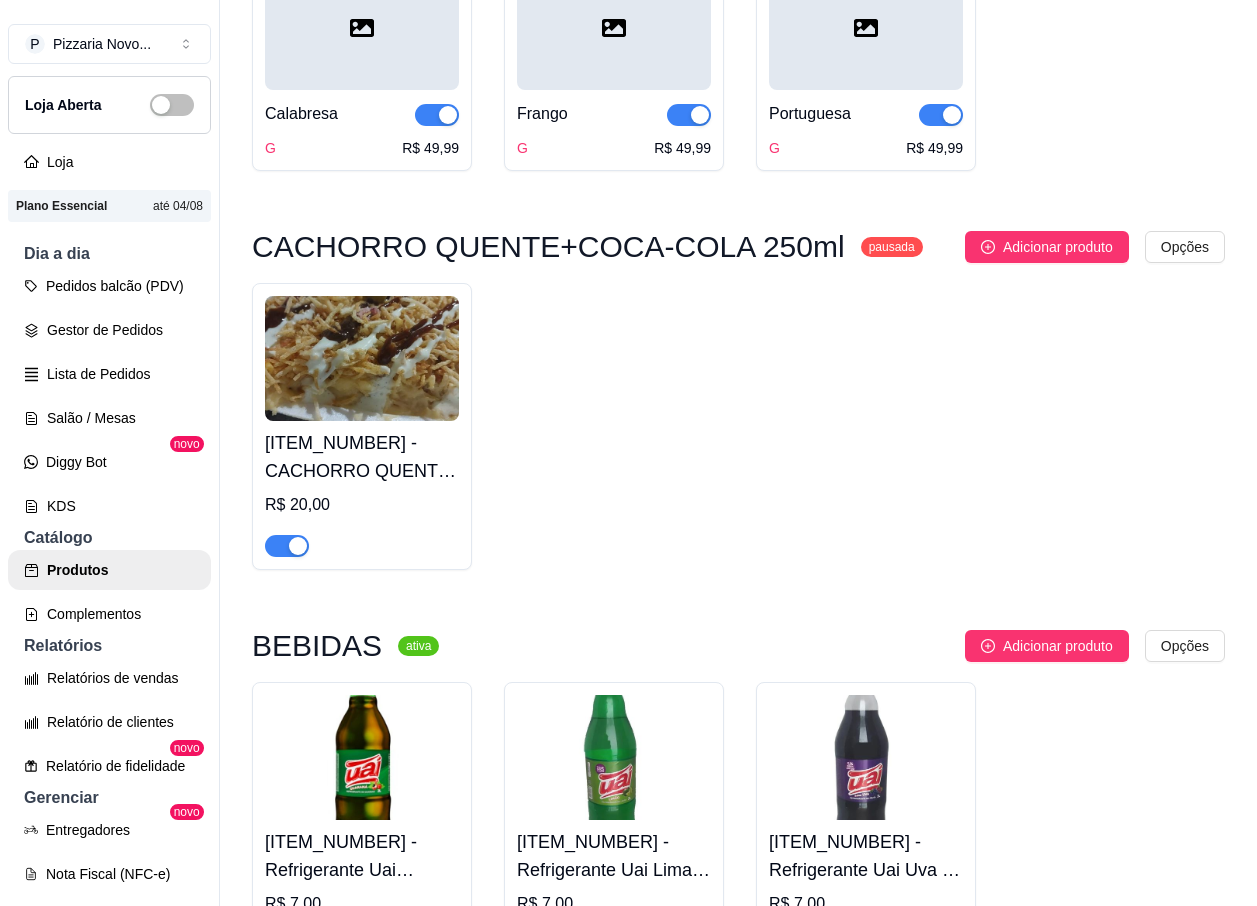 scroll, scrollTop: 11900, scrollLeft: 0, axis: vertical 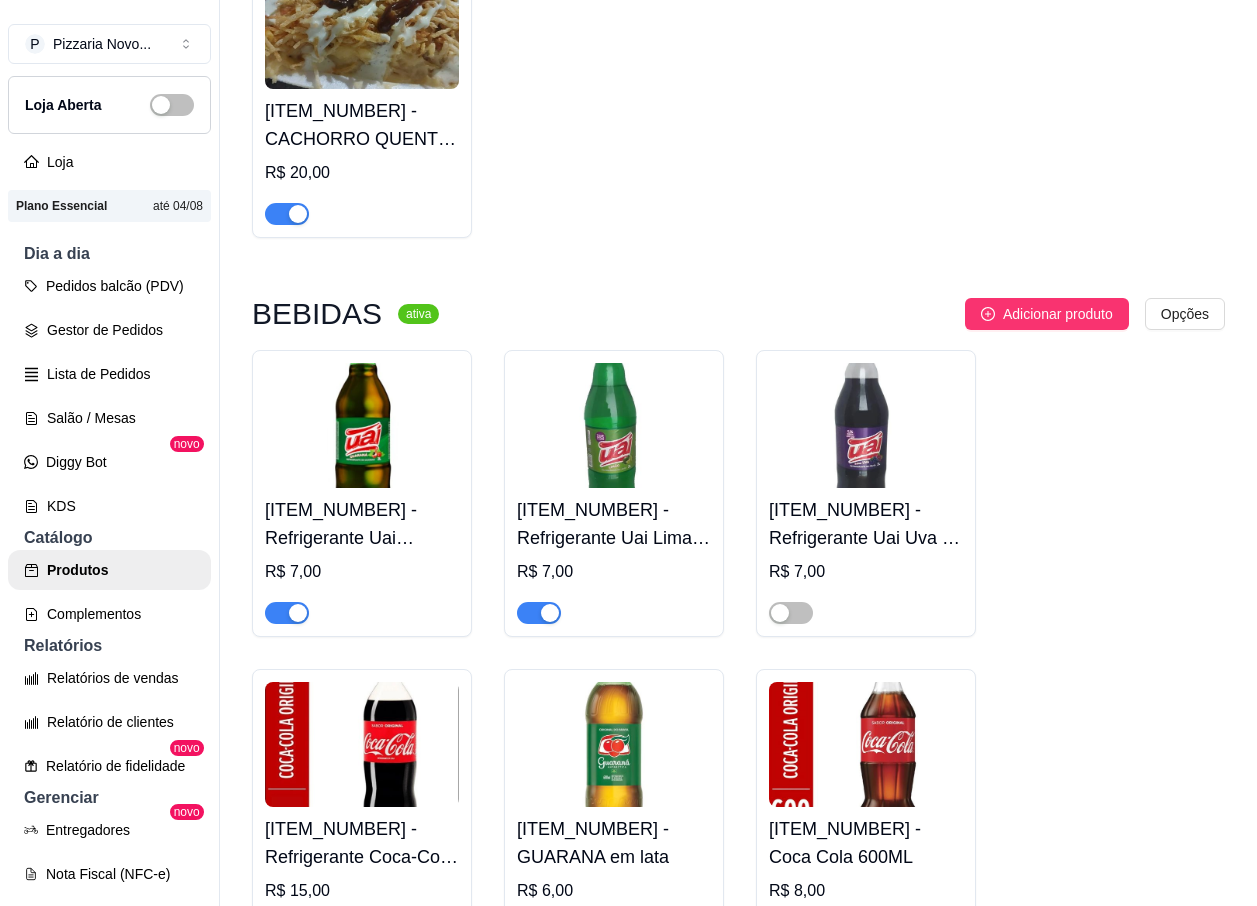 click on "R$ 8,00" at bounding box center [866, 891] 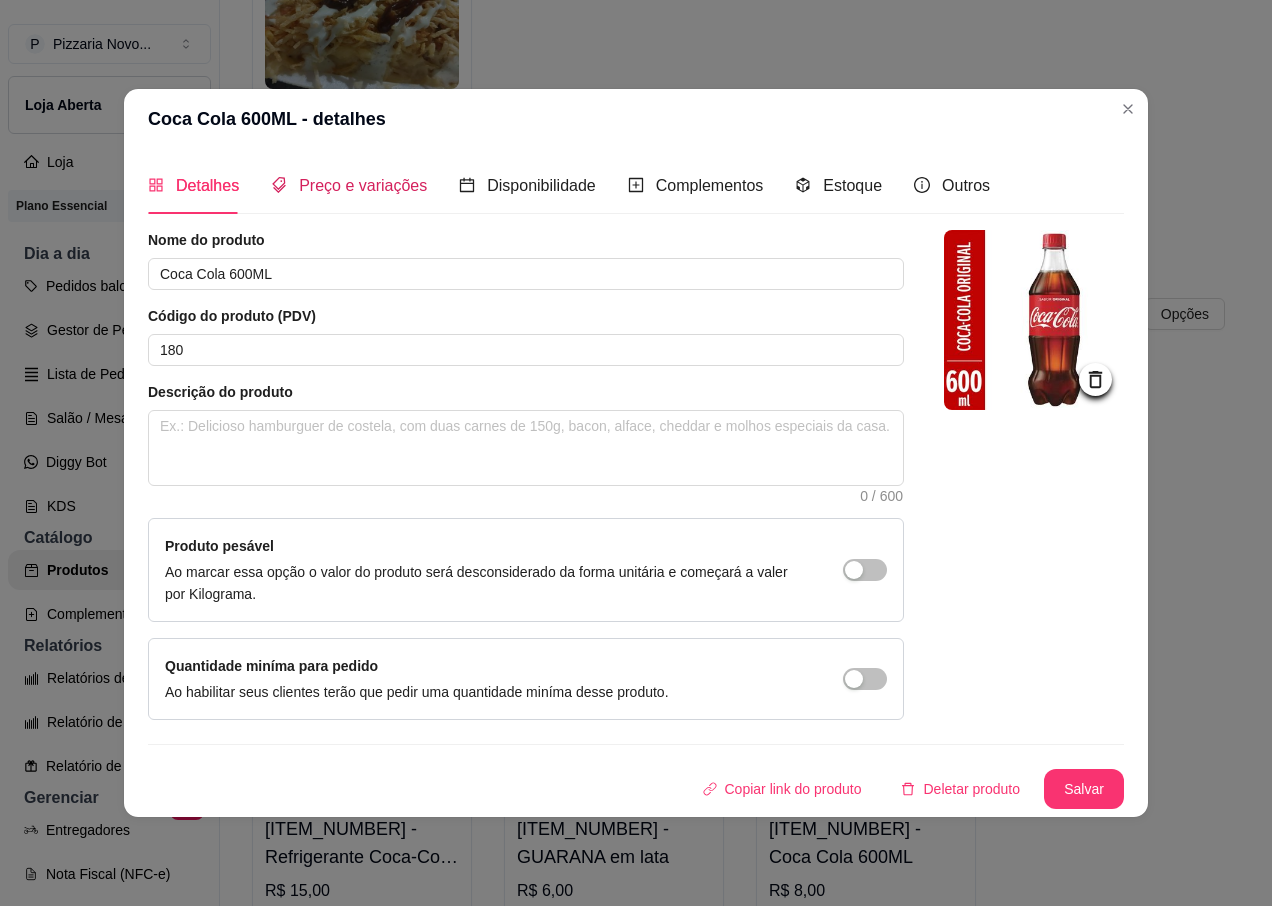 click on "Preço e variações" at bounding box center [363, 185] 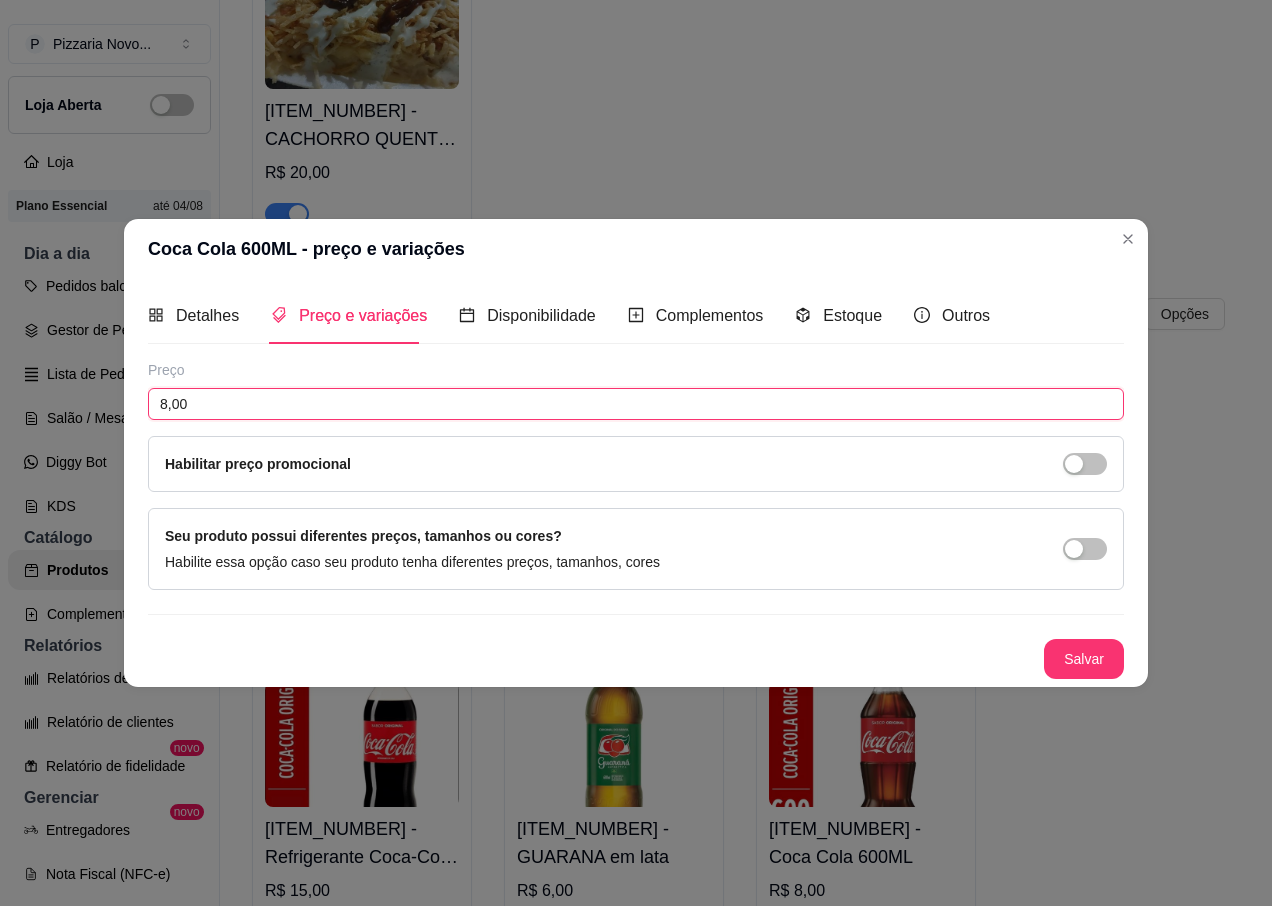 drag, startPoint x: 218, startPoint y: 398, endPoint x: 117, endPoint y: 426, distance: 104.80935 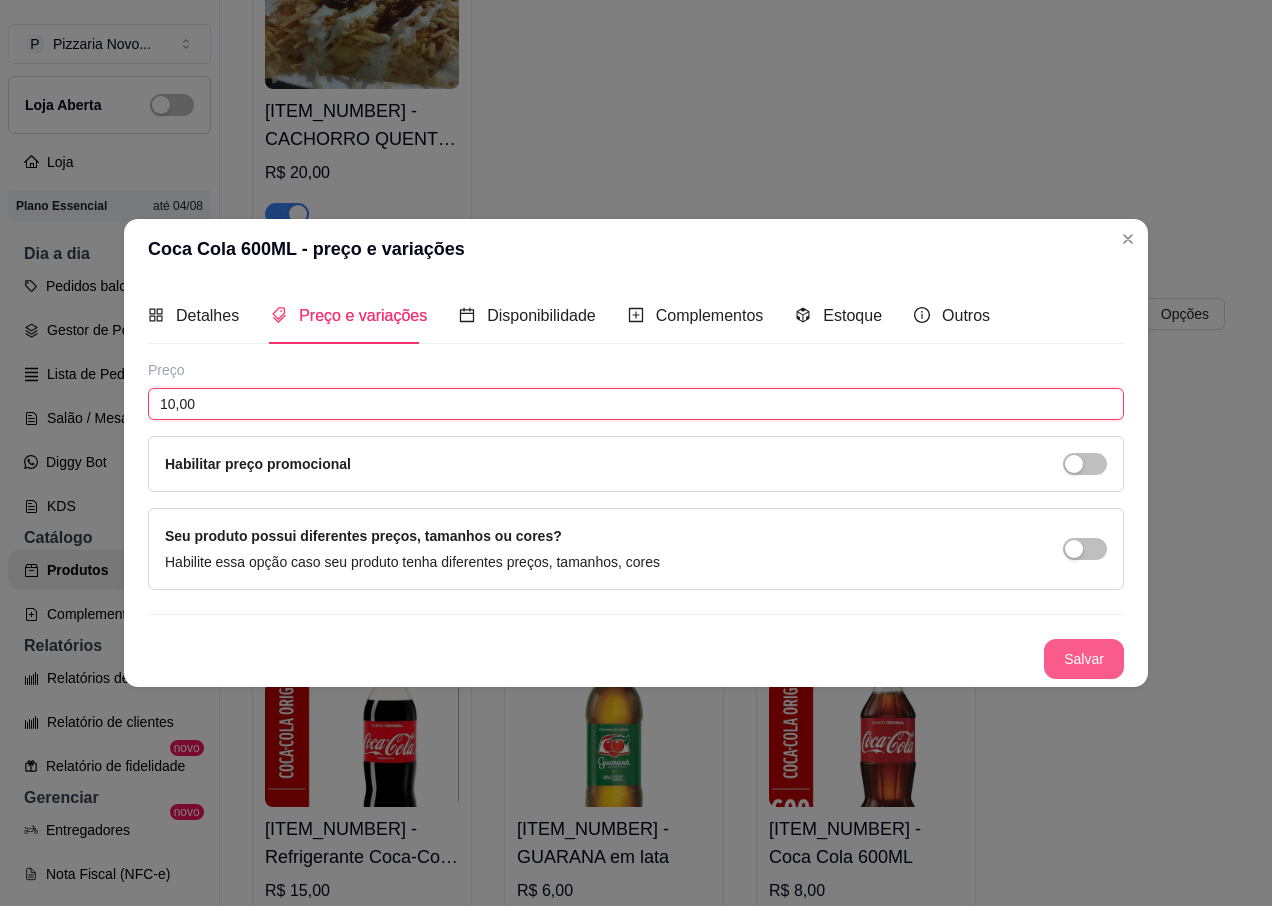 type on "10,00" 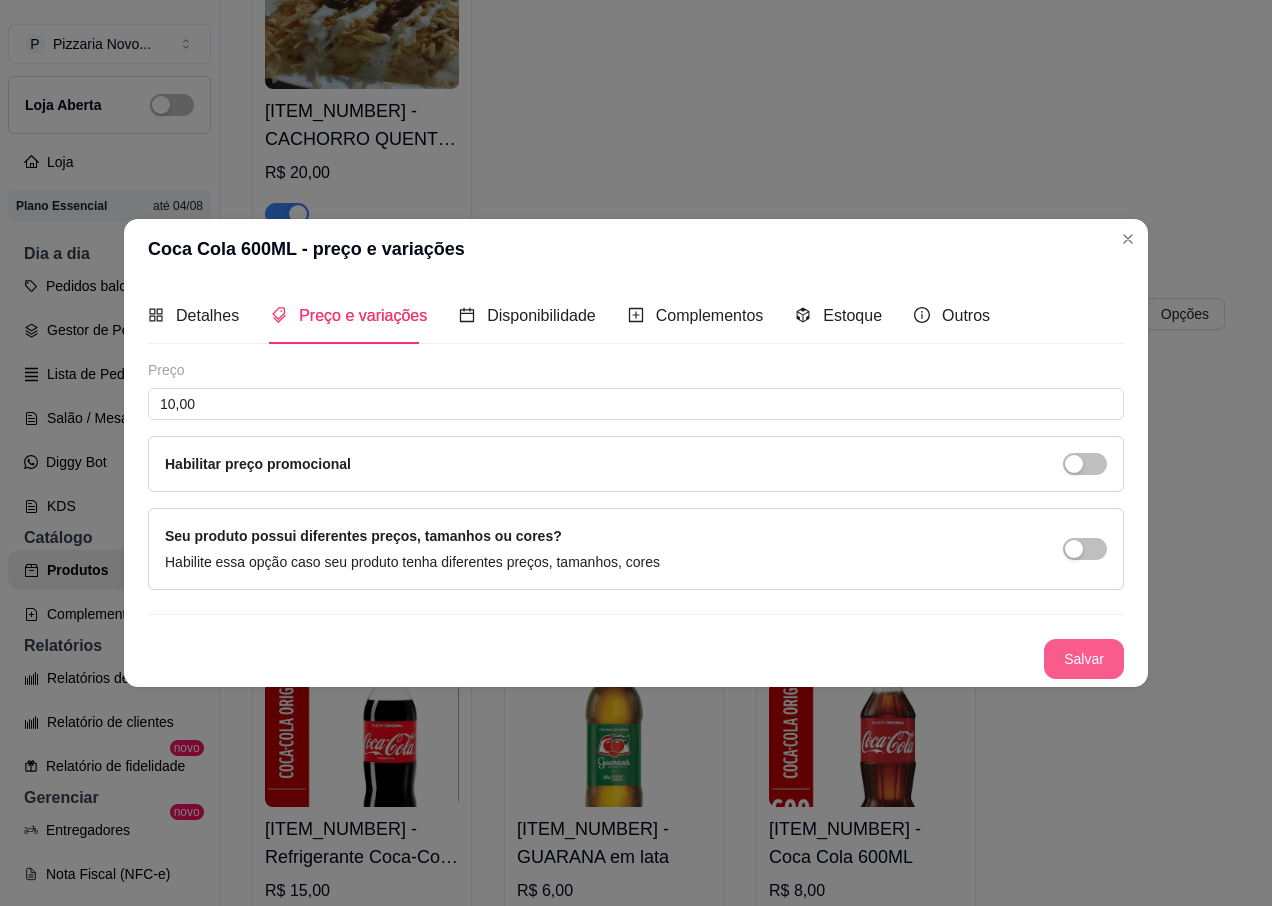 click on "Salvar" at bounding box center (1084, 659) 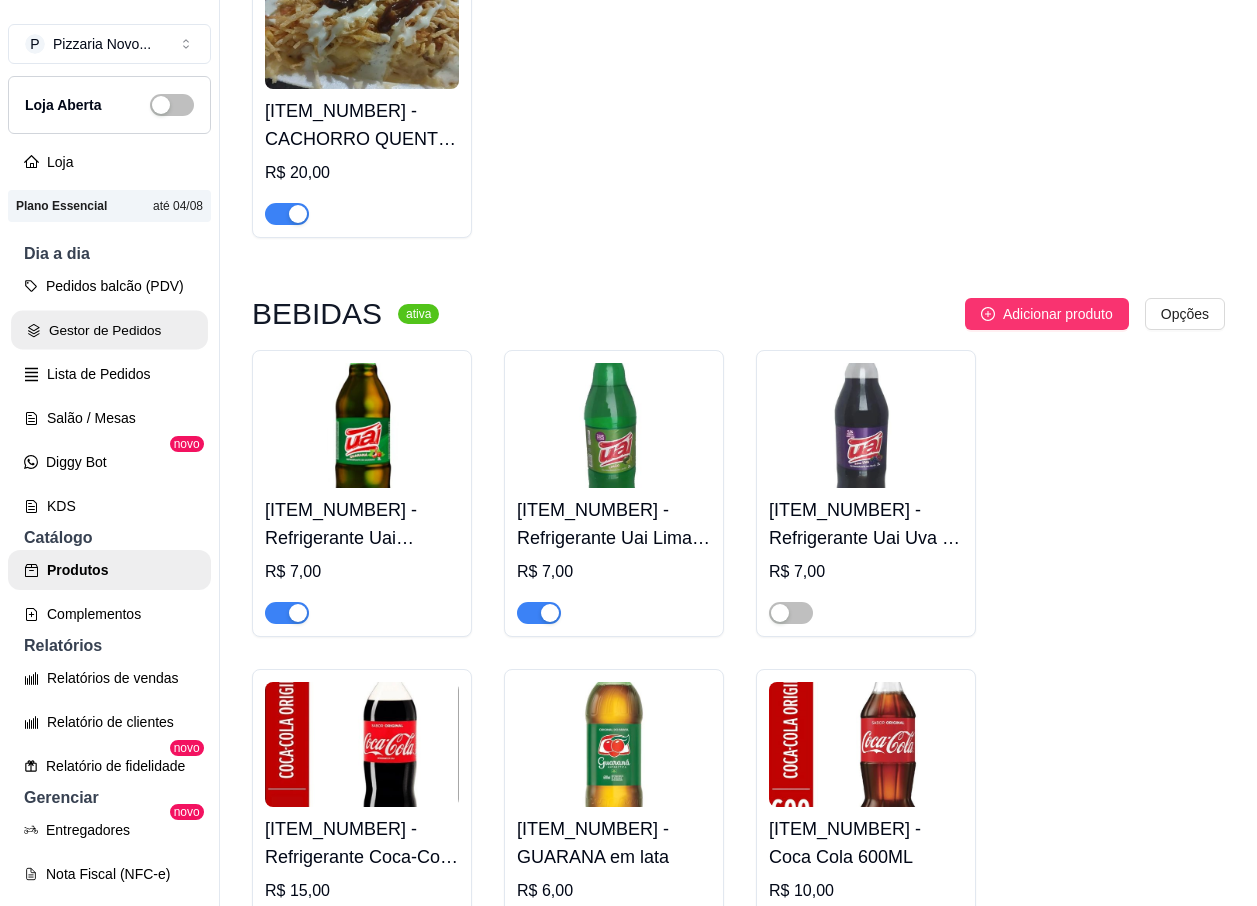 click on "Gestor de Pedidos" at bounding box center [109, 330] 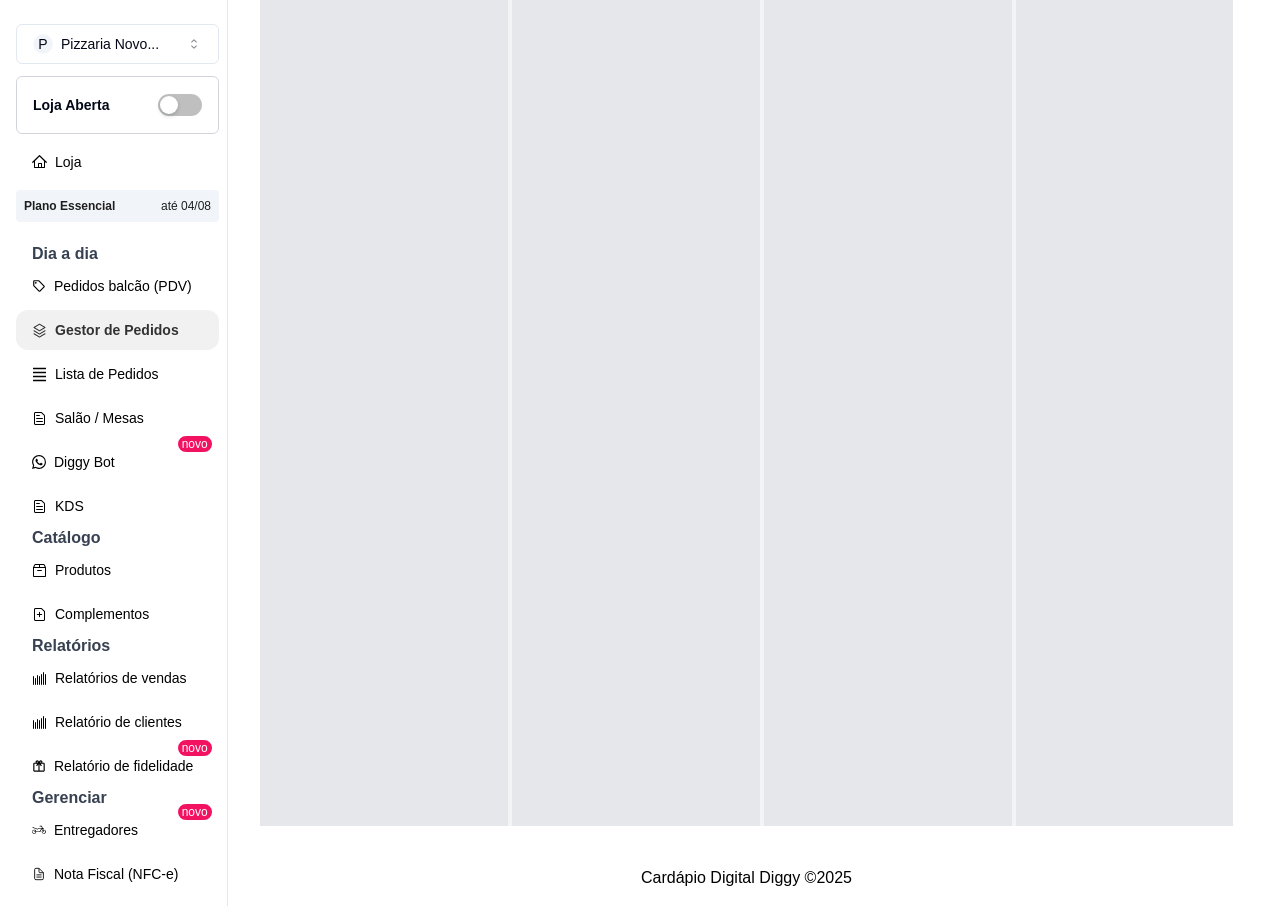 scroll, scrollTop: 0, scrollLeft: 0, axis: both 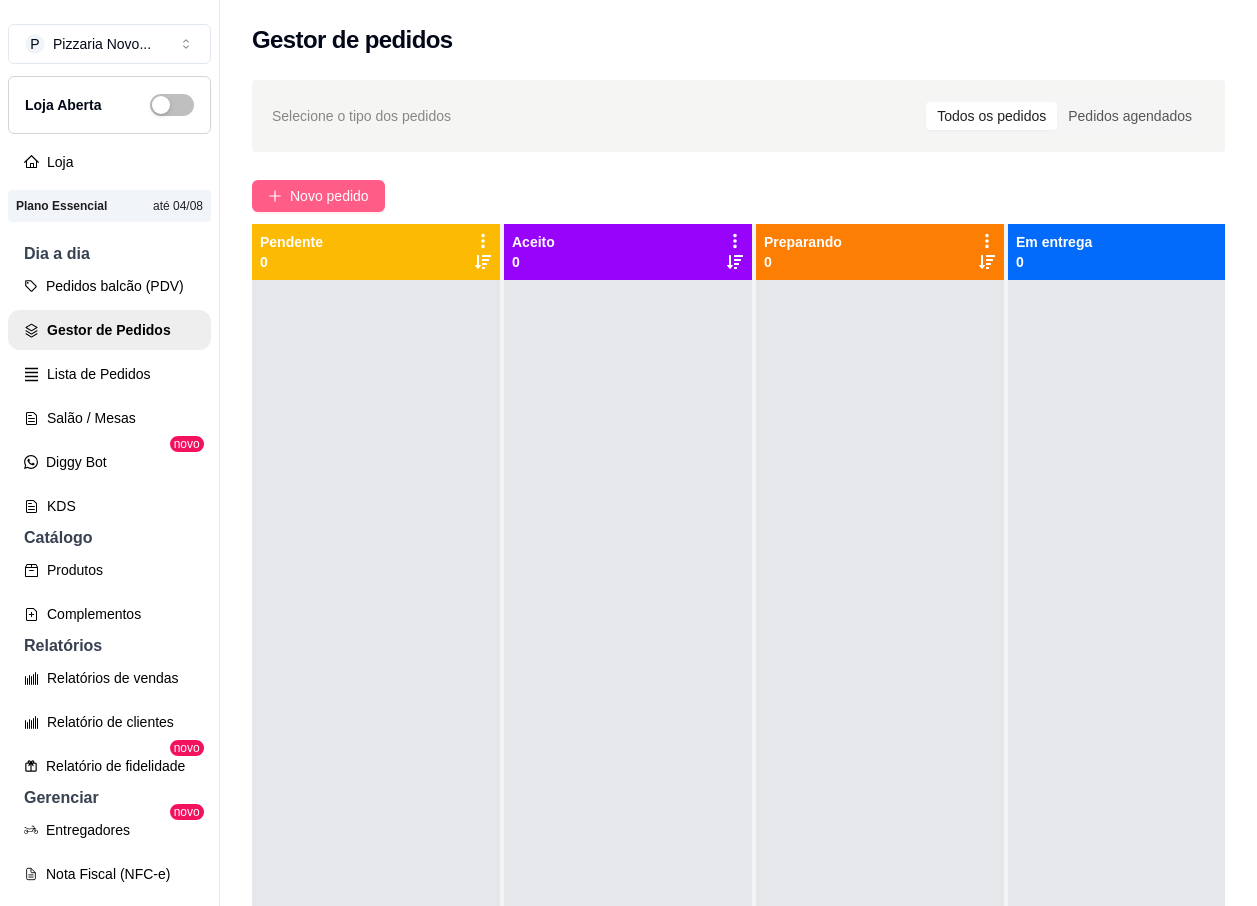 click on "Novo pedido" at bounding box center (329, 196) 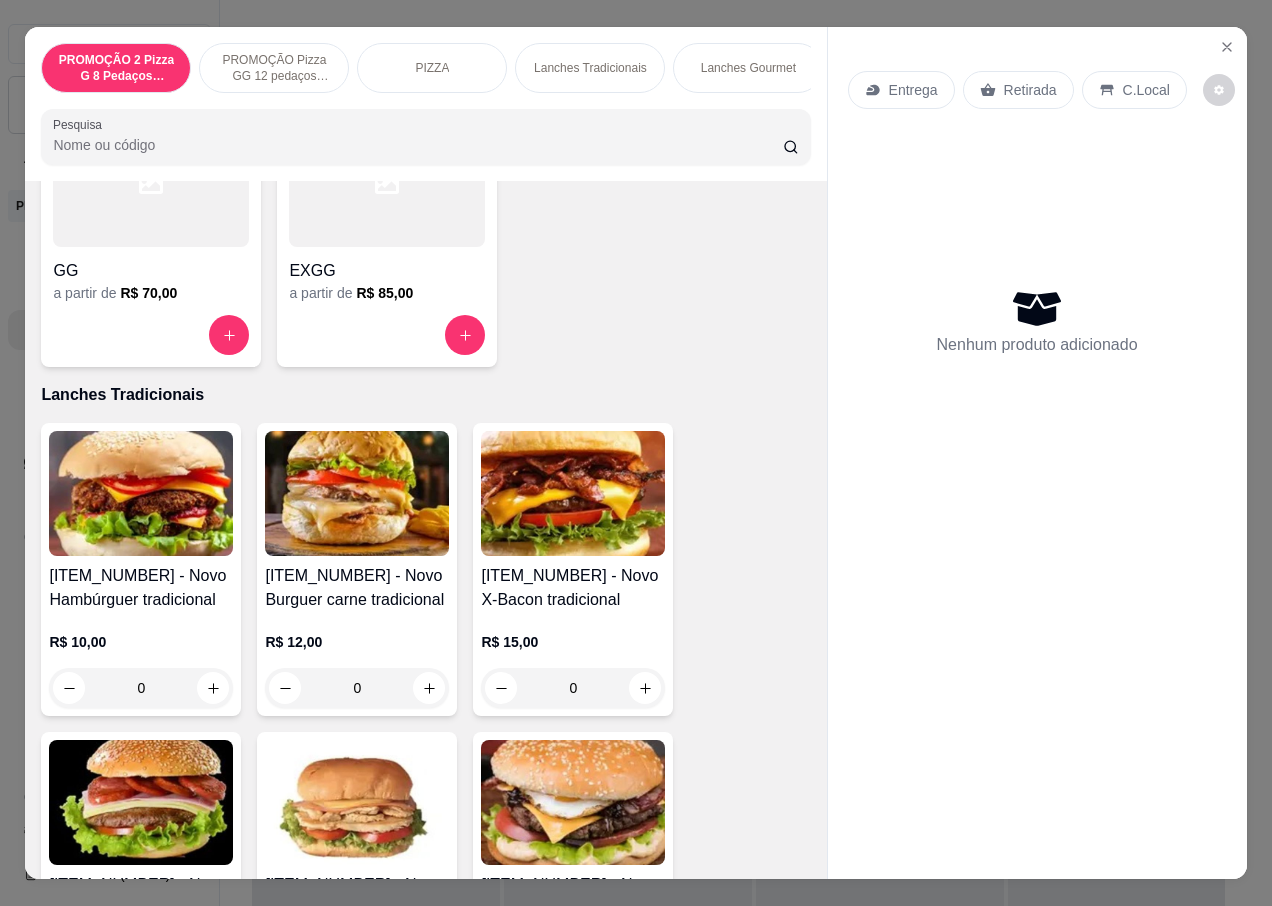 scroll, scrollTop: 1200, scrollLeft: 0, axis: vertical 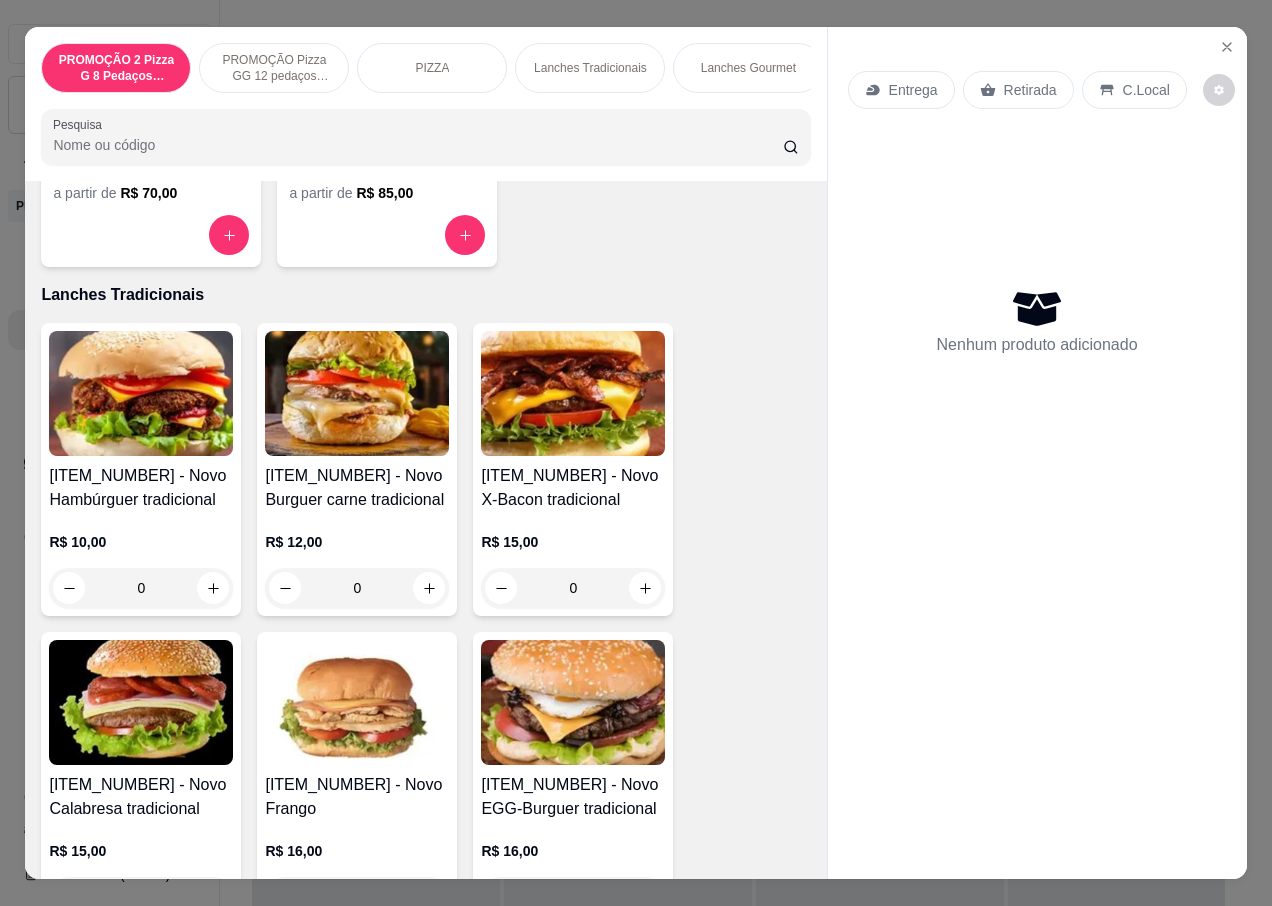 click on "0" at bounding box center [357, 588] 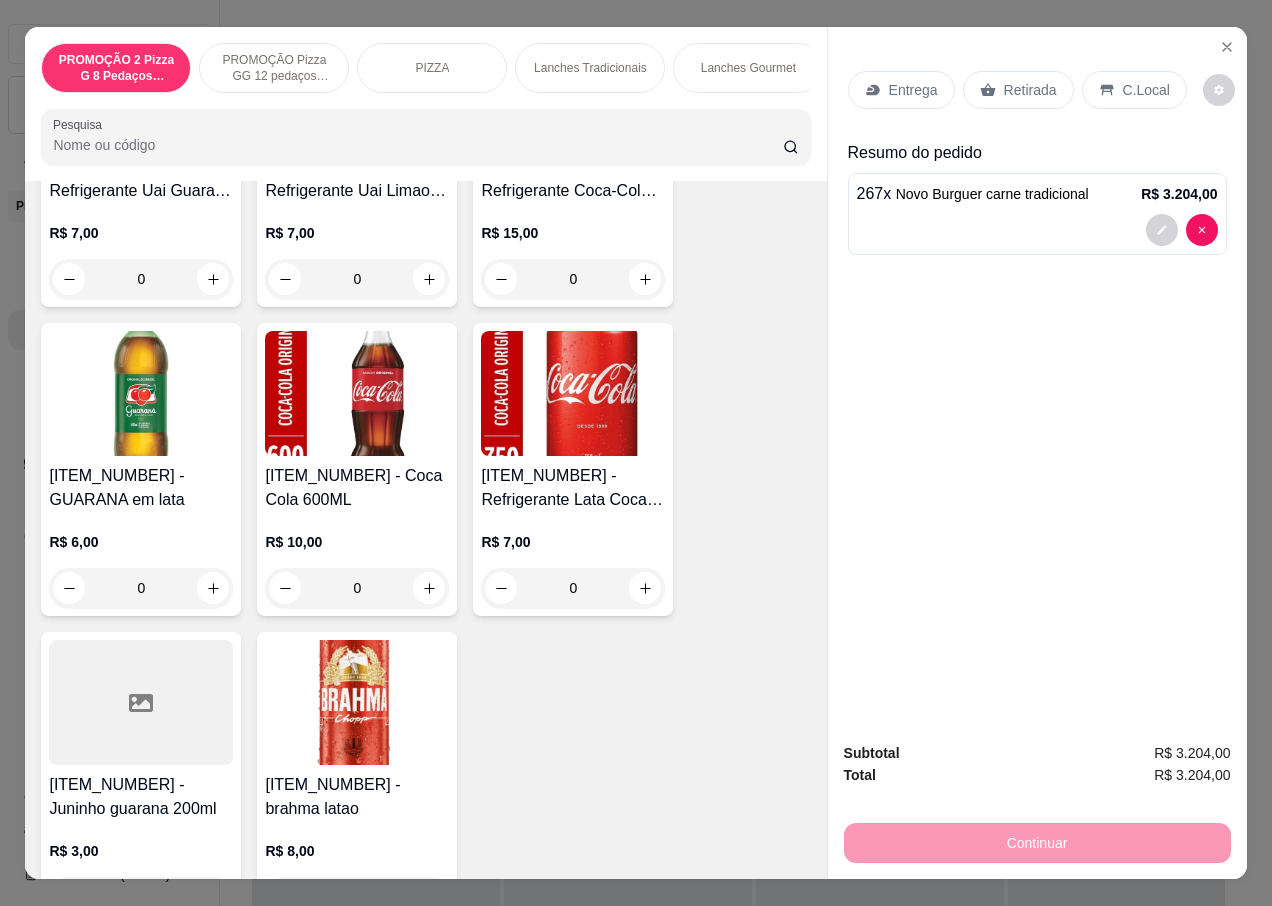 scroll, scrollTop: 9500, scrollLeft: 0, axis: vertical 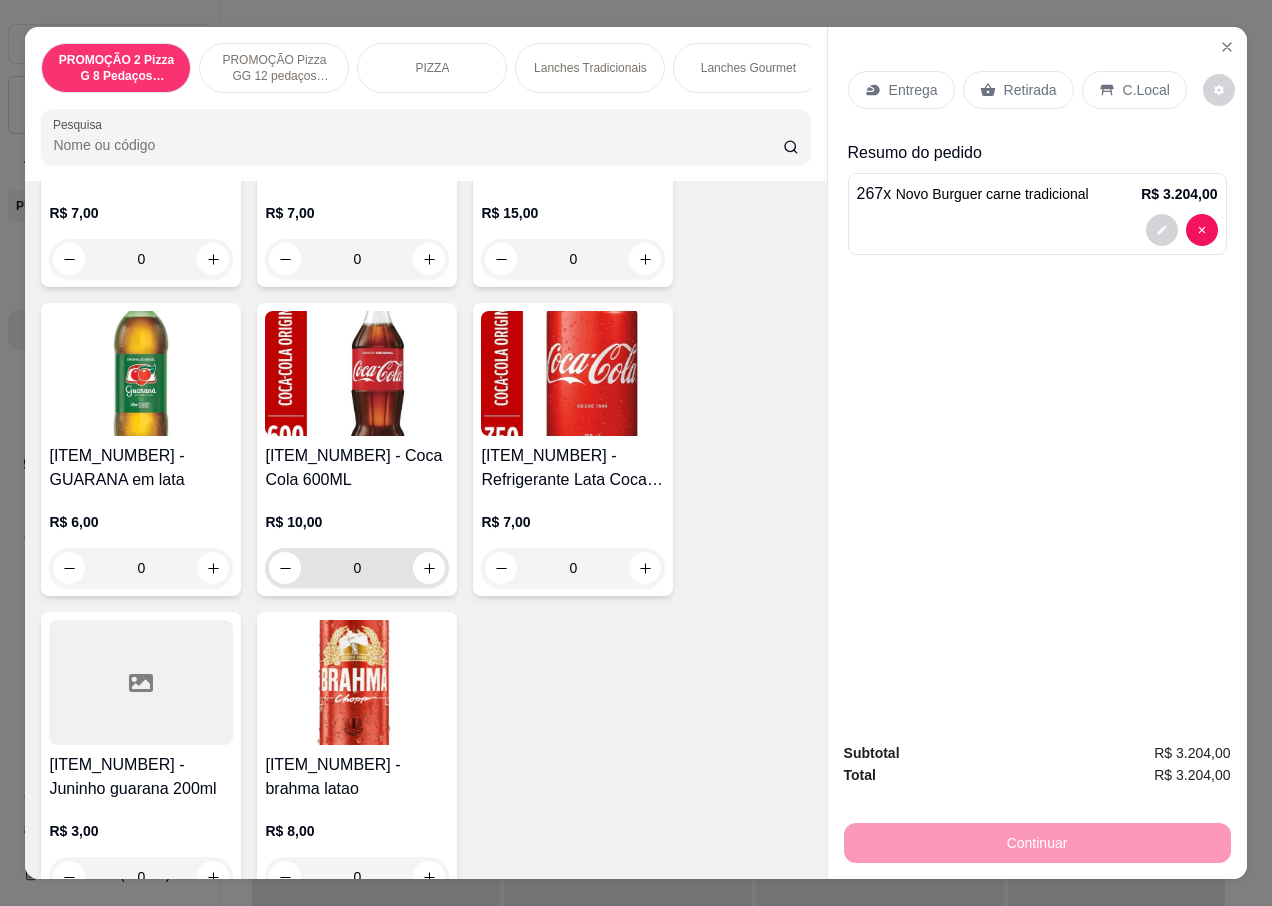 type on "267" 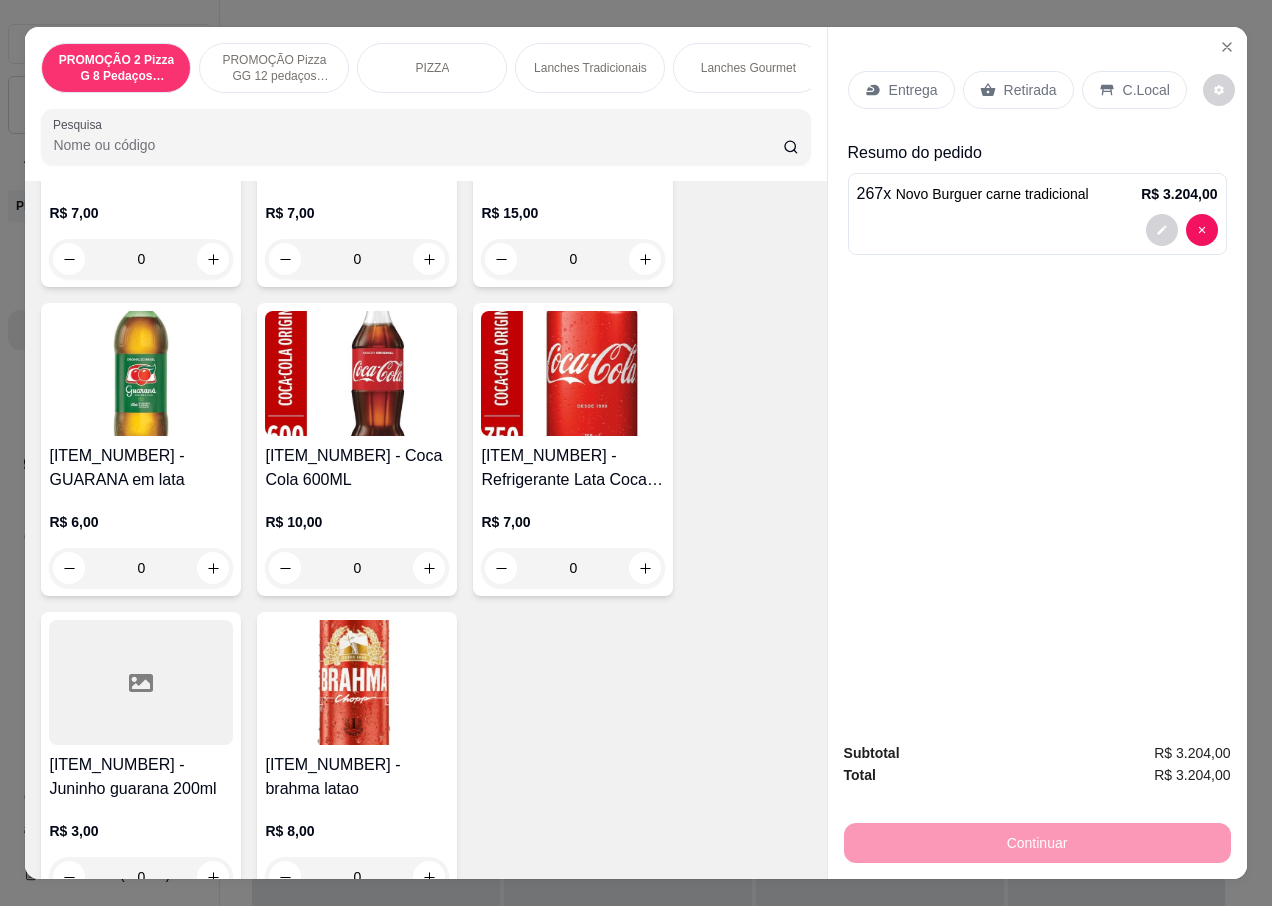 click on "0" at bounding box center (357, 568) 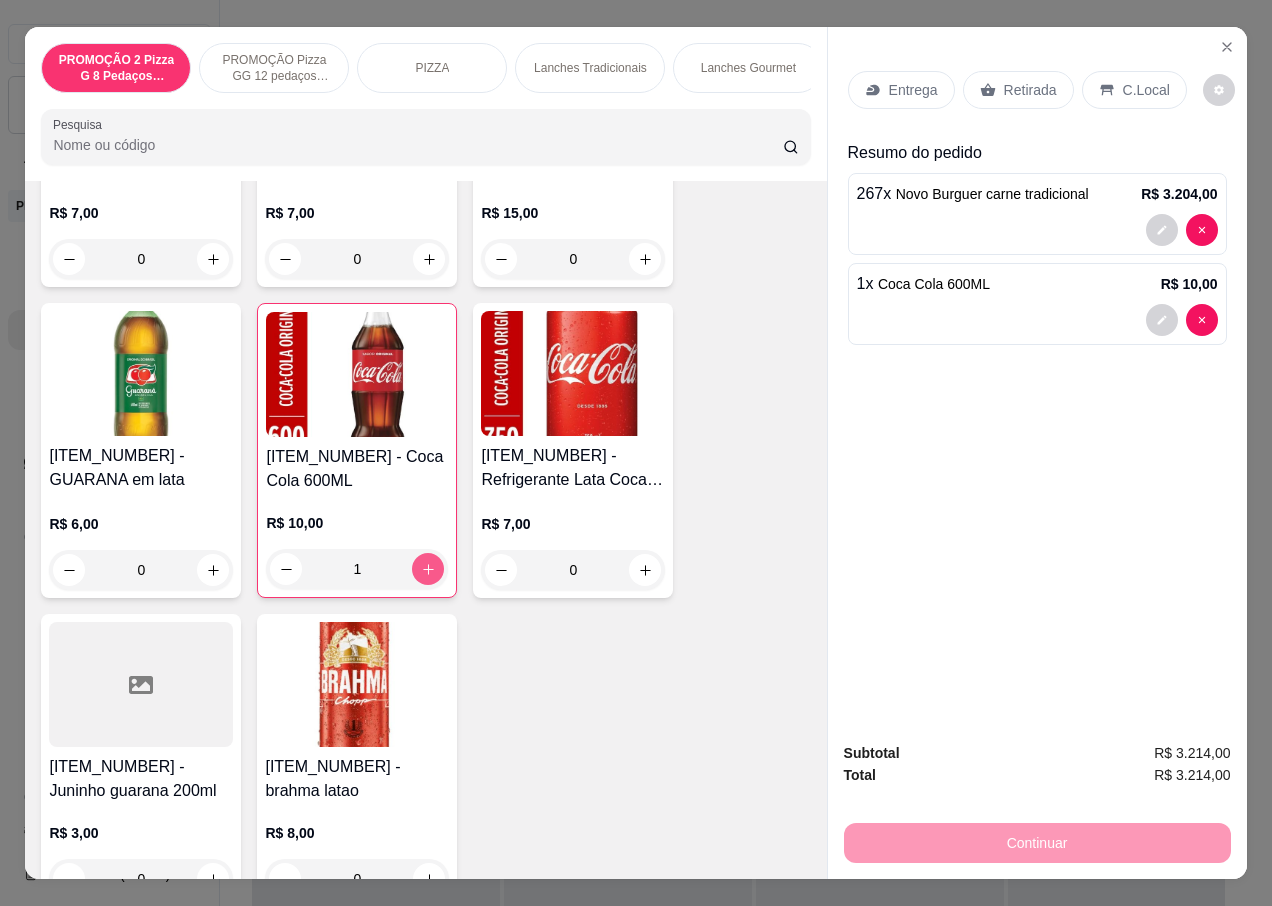 click at bounding box center [428, 569] 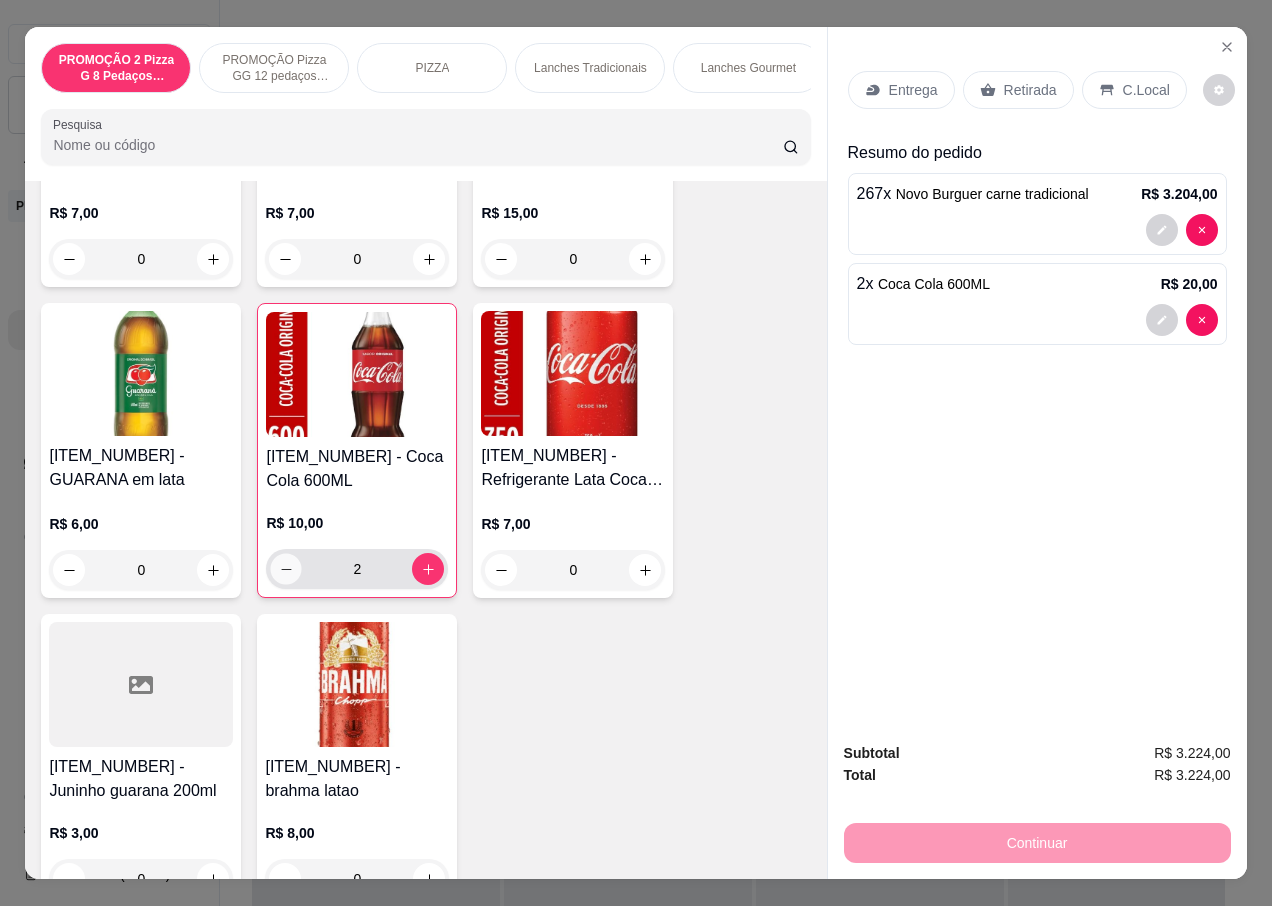 click at bounding box center (286, 569) 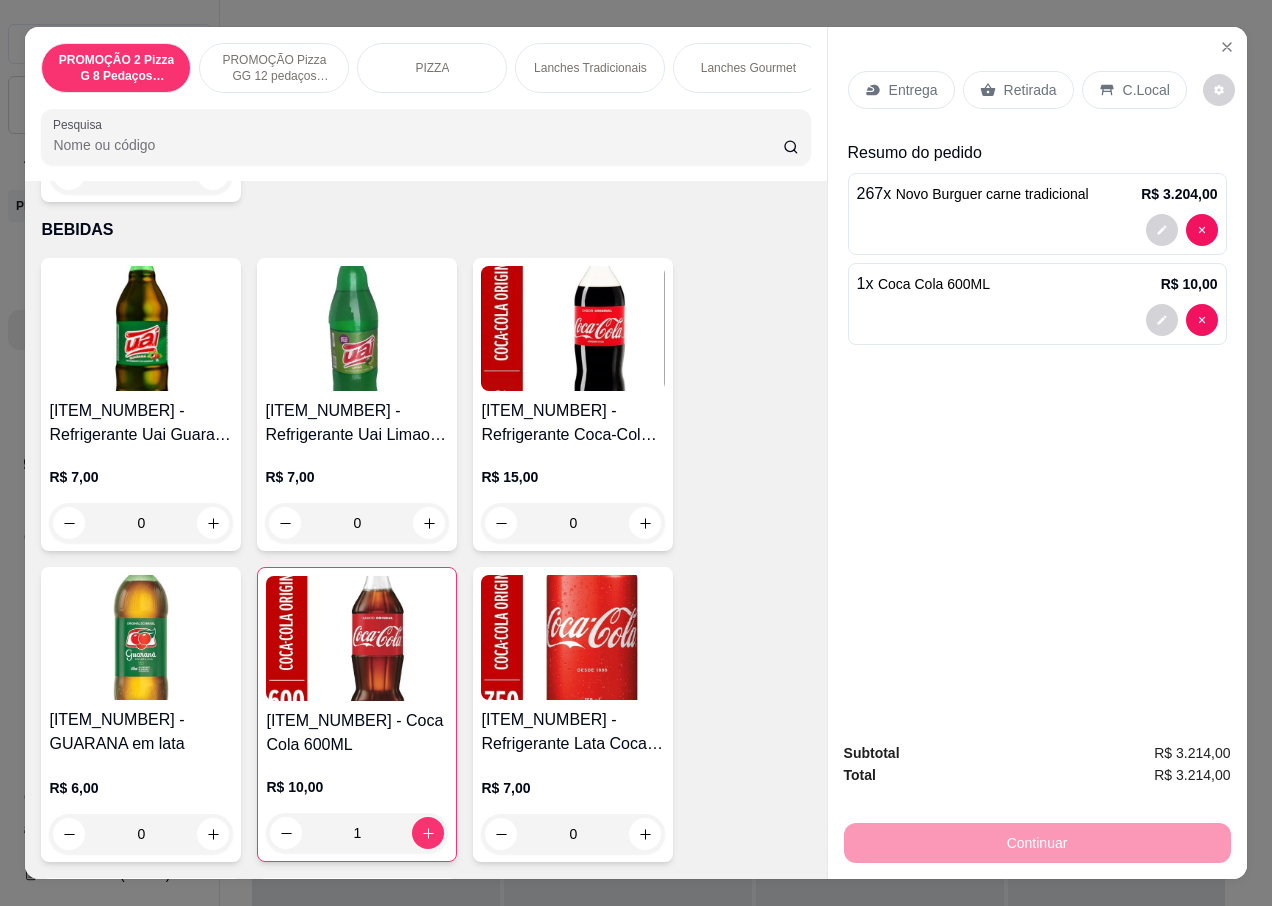 scroll, scrollTop: 9109, scrollLeft: 0, axis: vertical 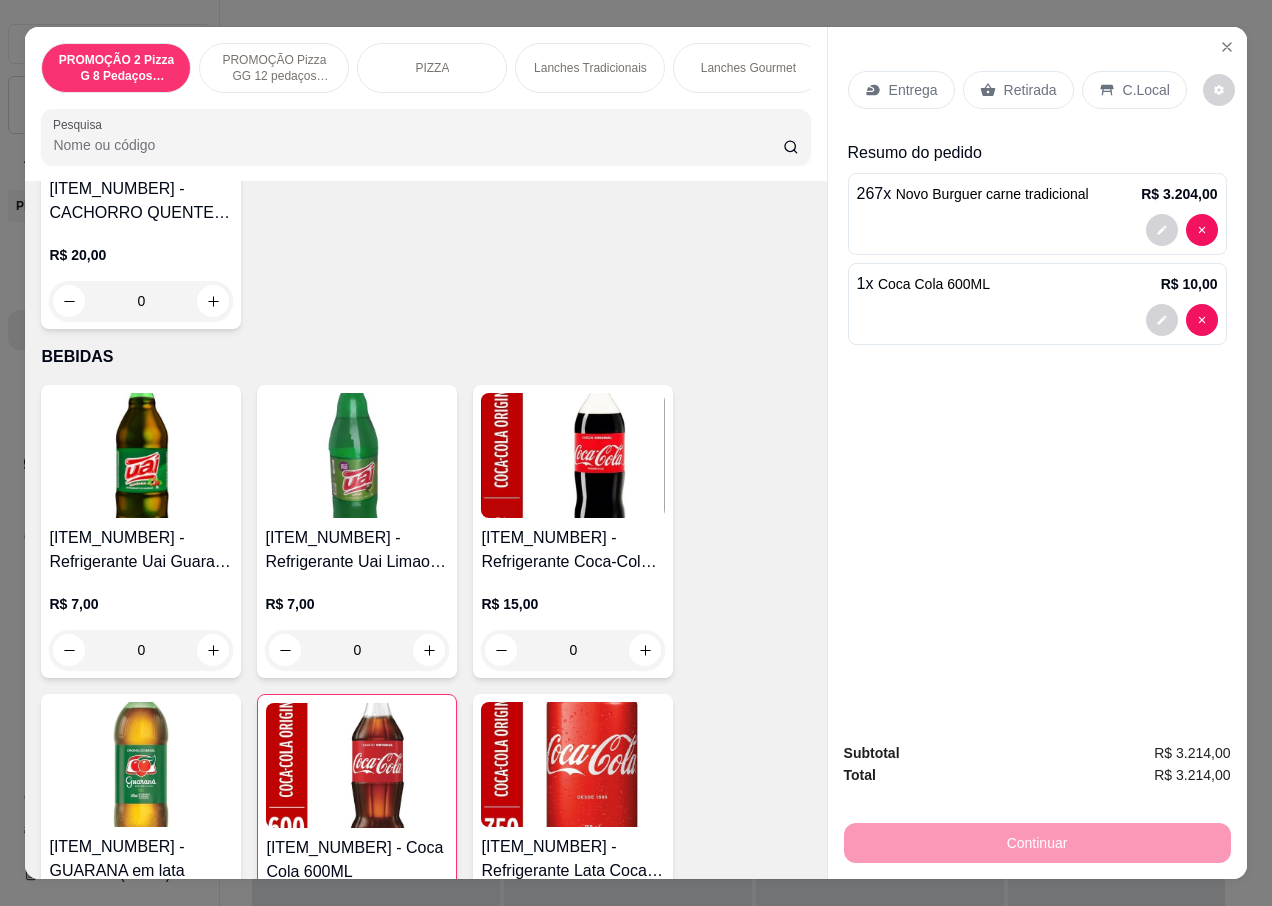 click on "R$ 15,00" at bounding box center (573, 604) 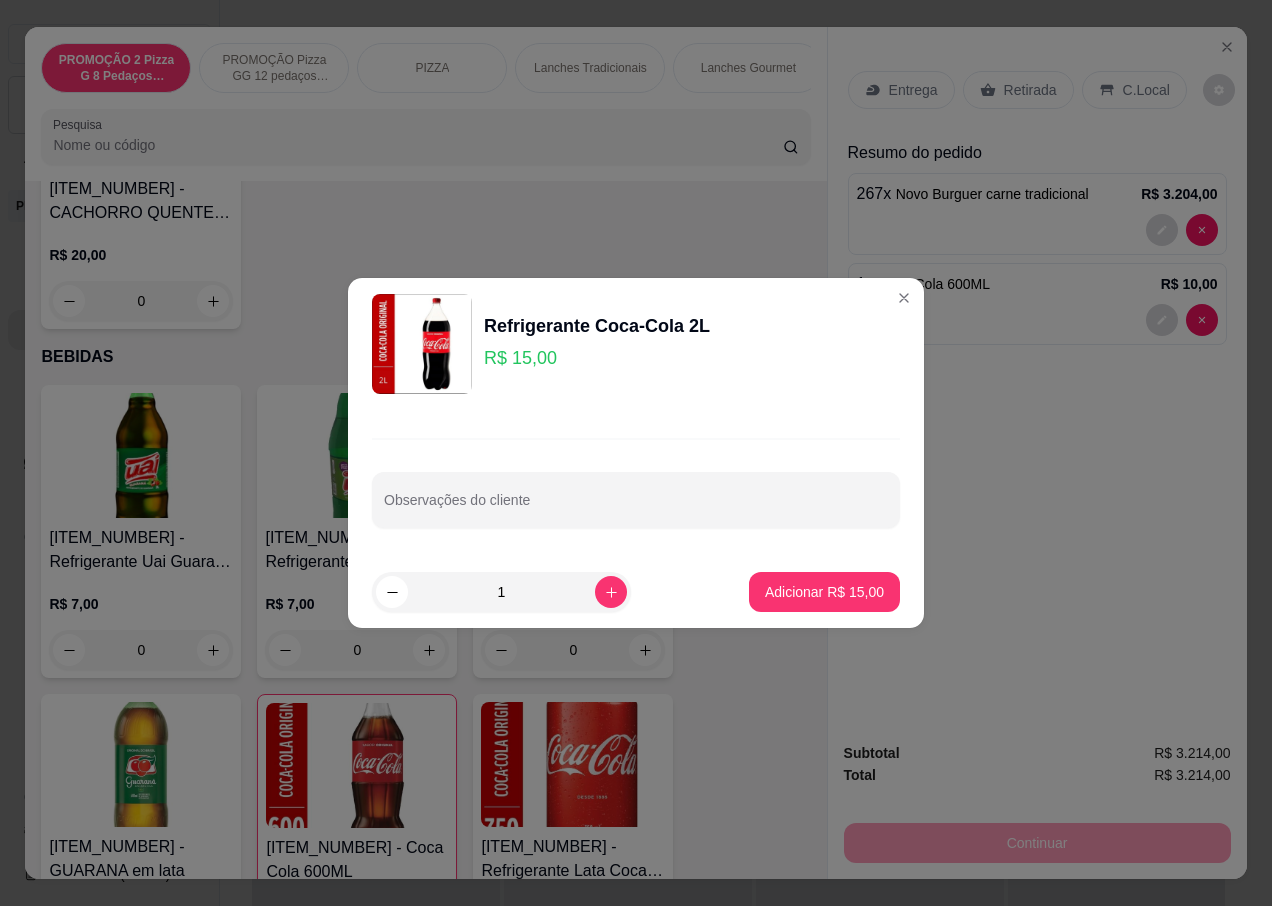 click on "1" at bounding box center [501, 592] 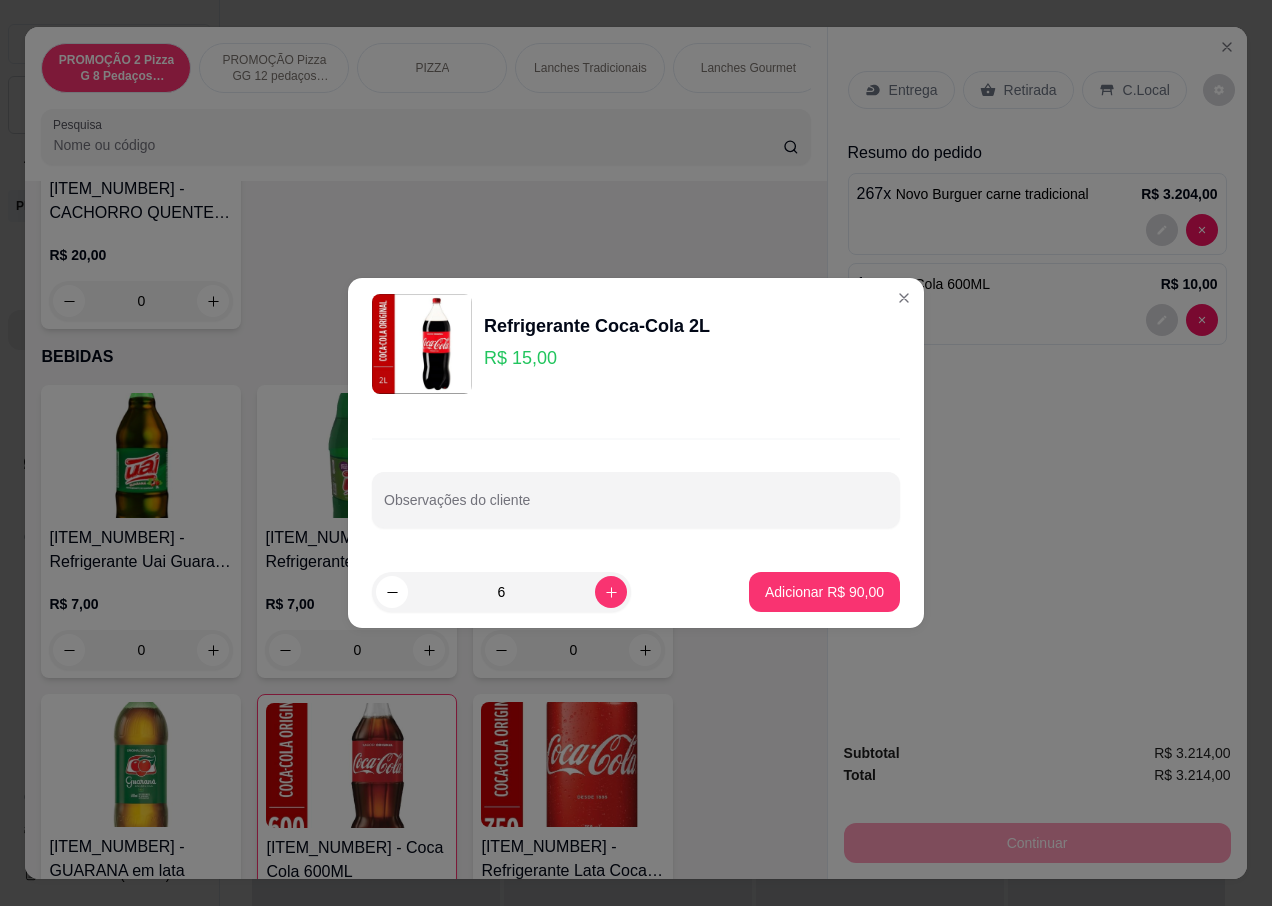 type on "62" 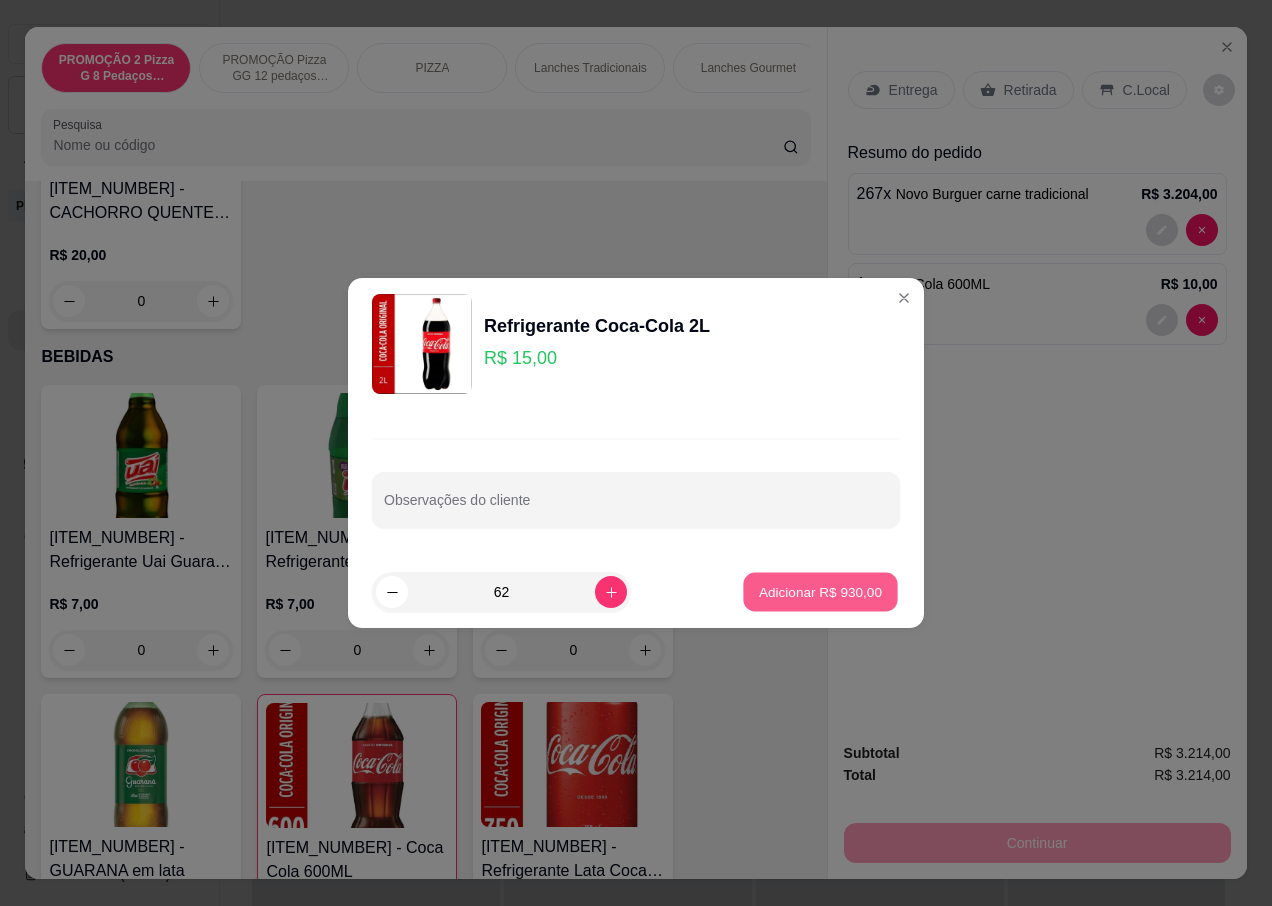 click on "Adicionar   R$ 930,00" at bounding box center (821, 592) 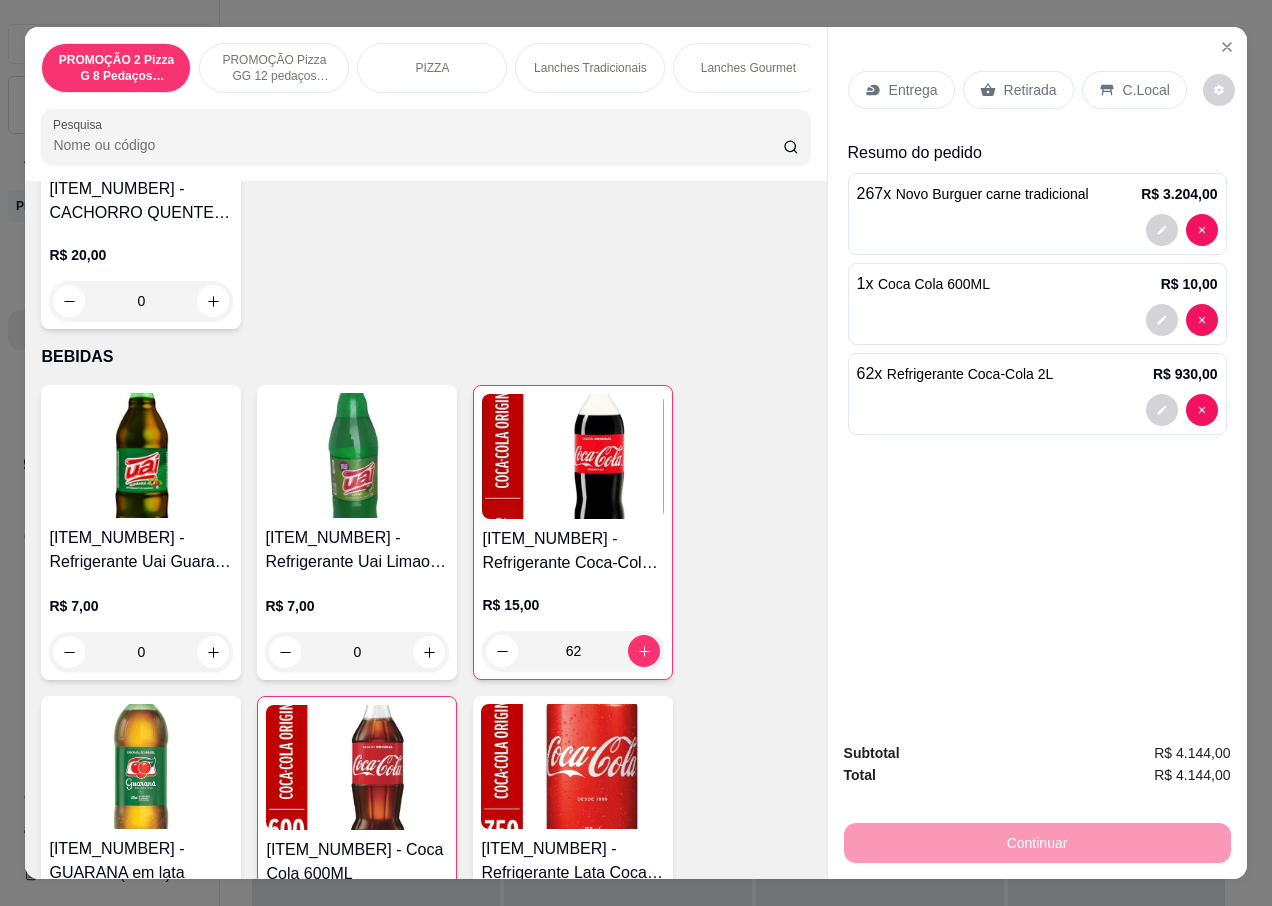 click on "Entrega" at bounding box center [913, 90] 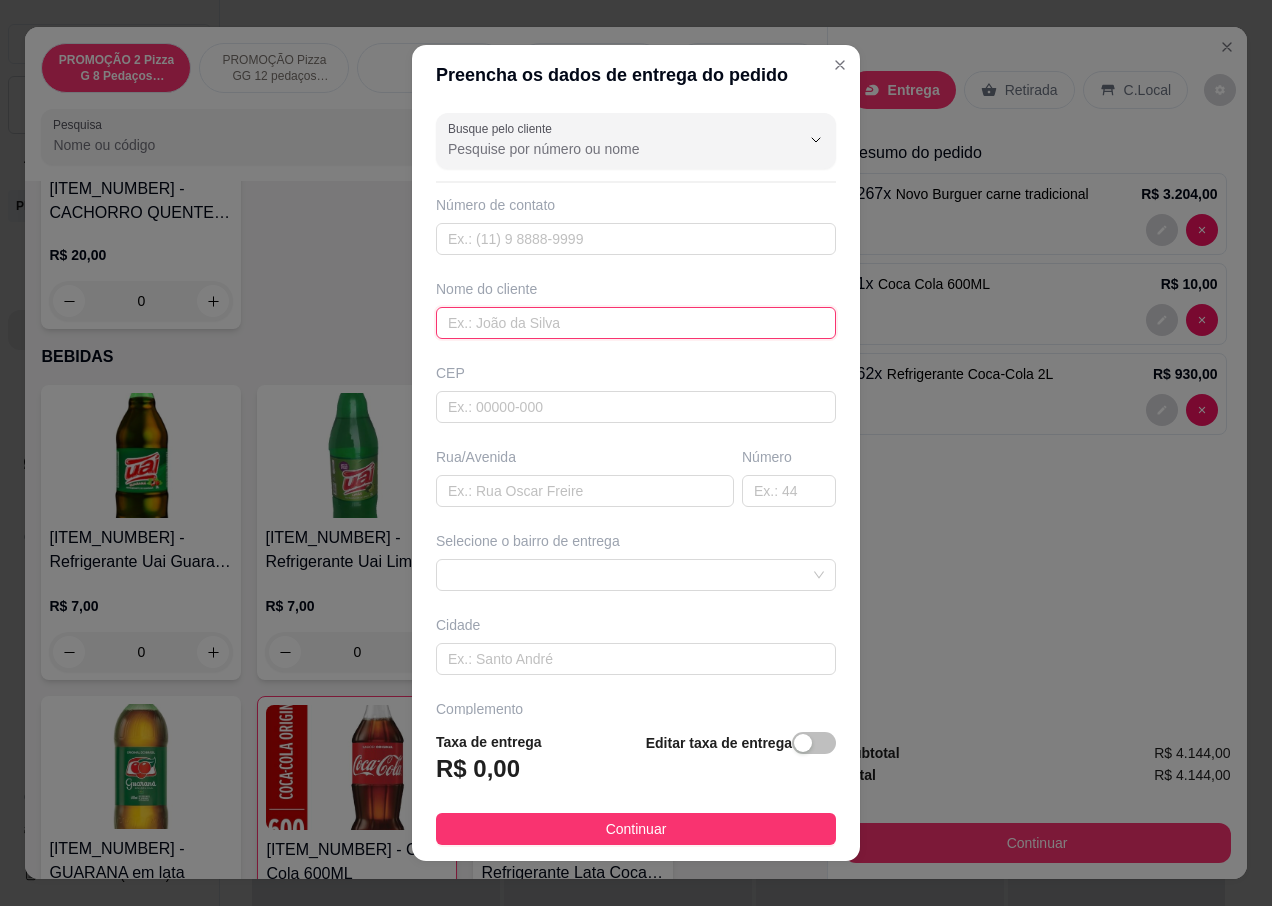 click at bounding box center (636, 323) 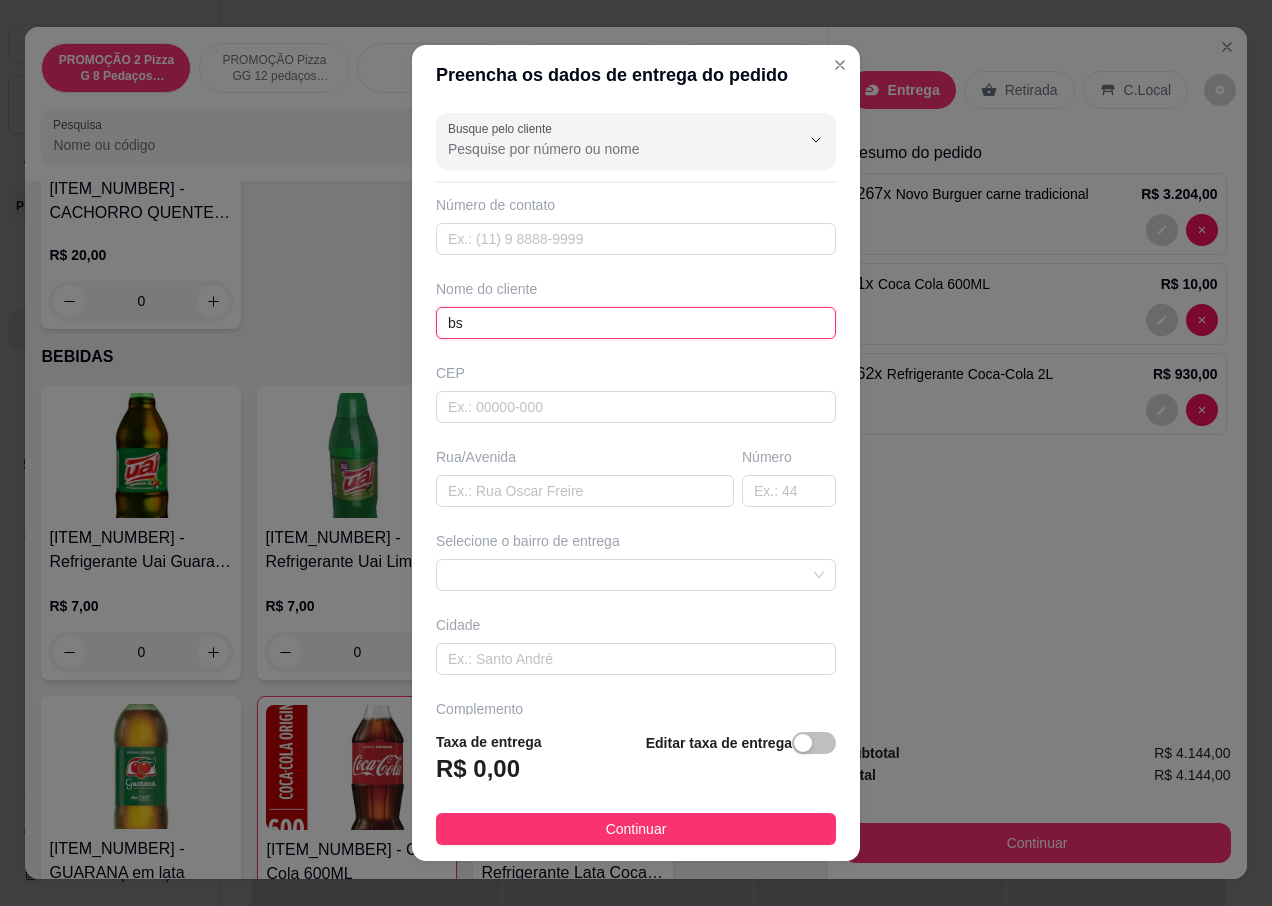 click on "bs" at bounding box center [636, 323] 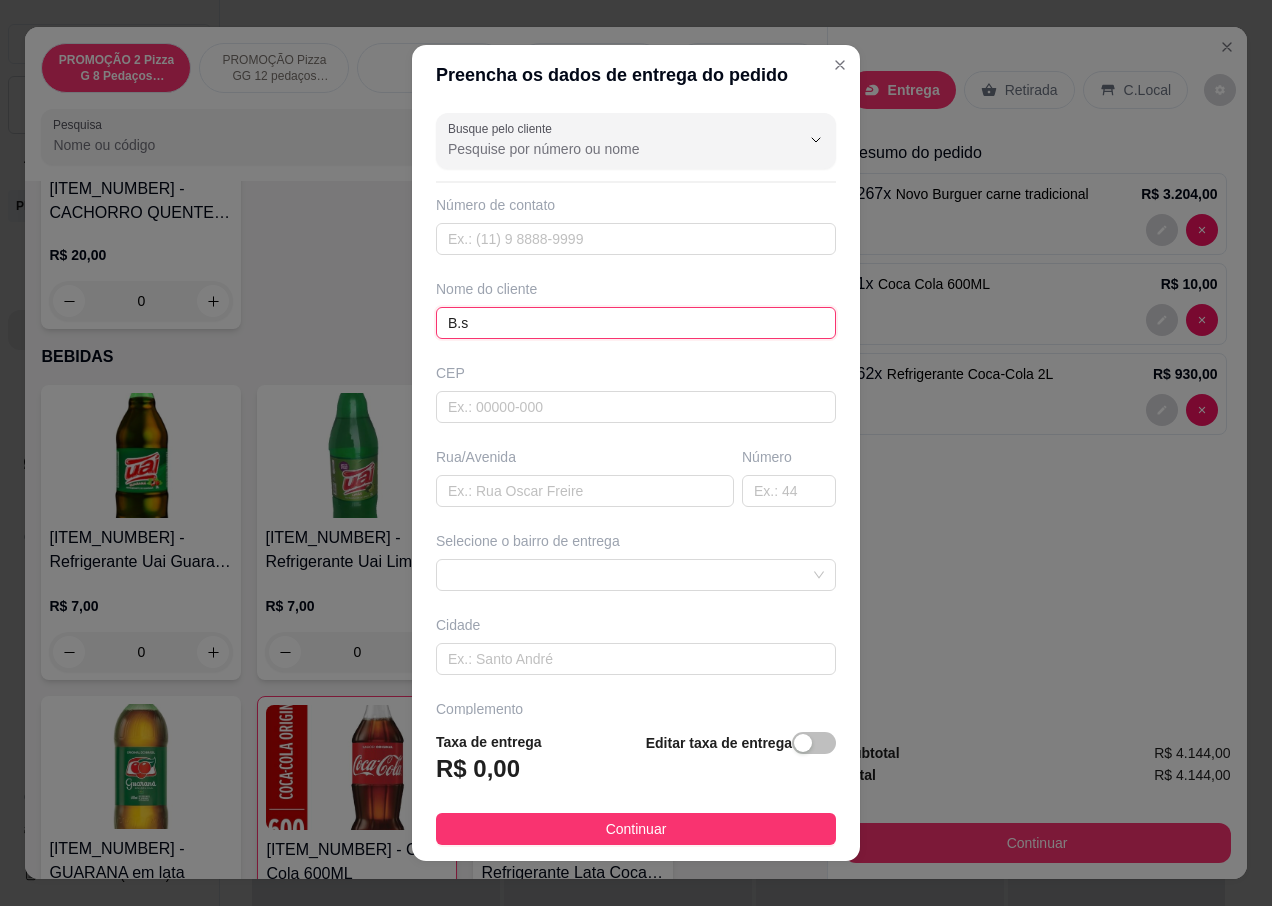 click on "B.s" at bounding box center [636, 323] 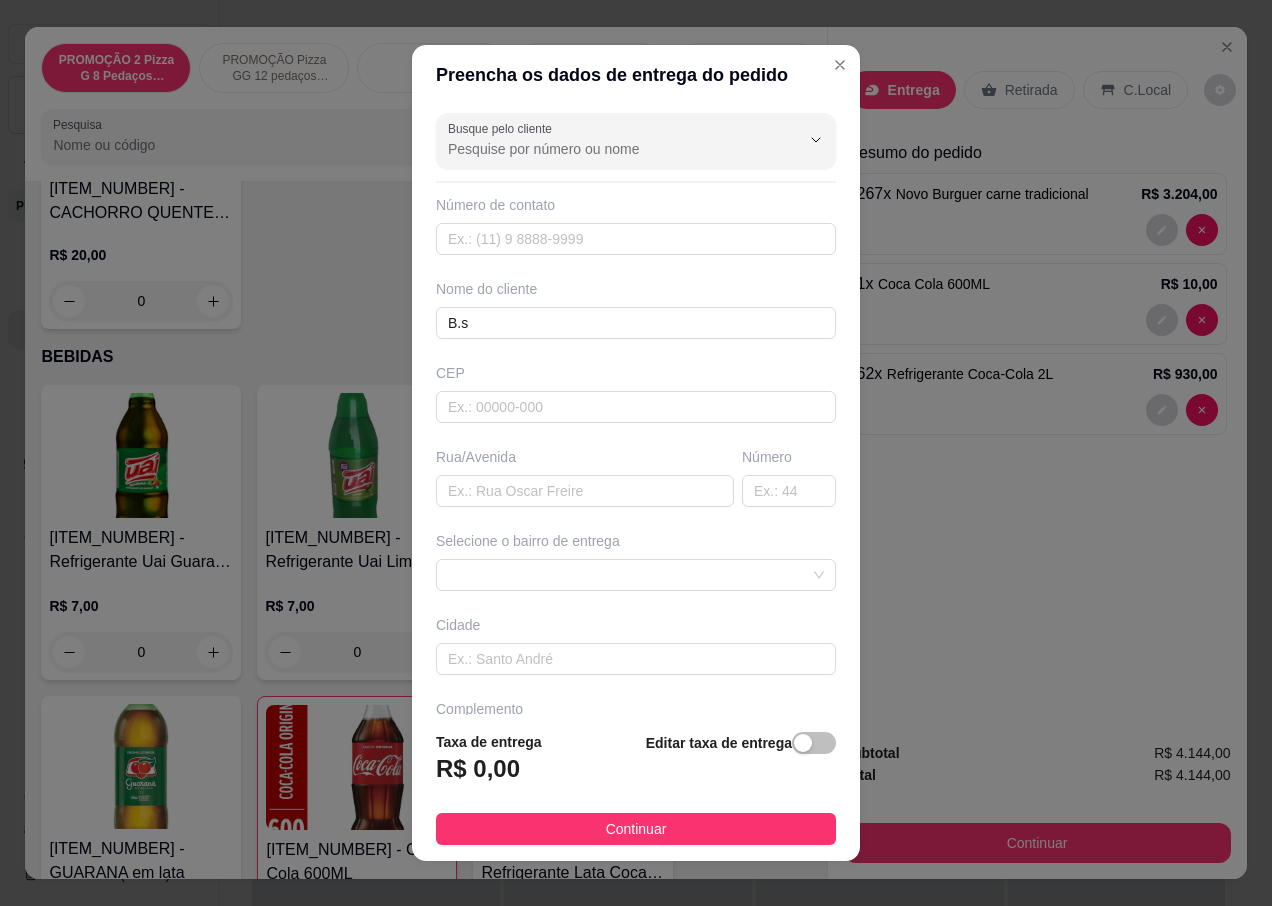 click on "Número de contato" at bounding box center [636, 225] 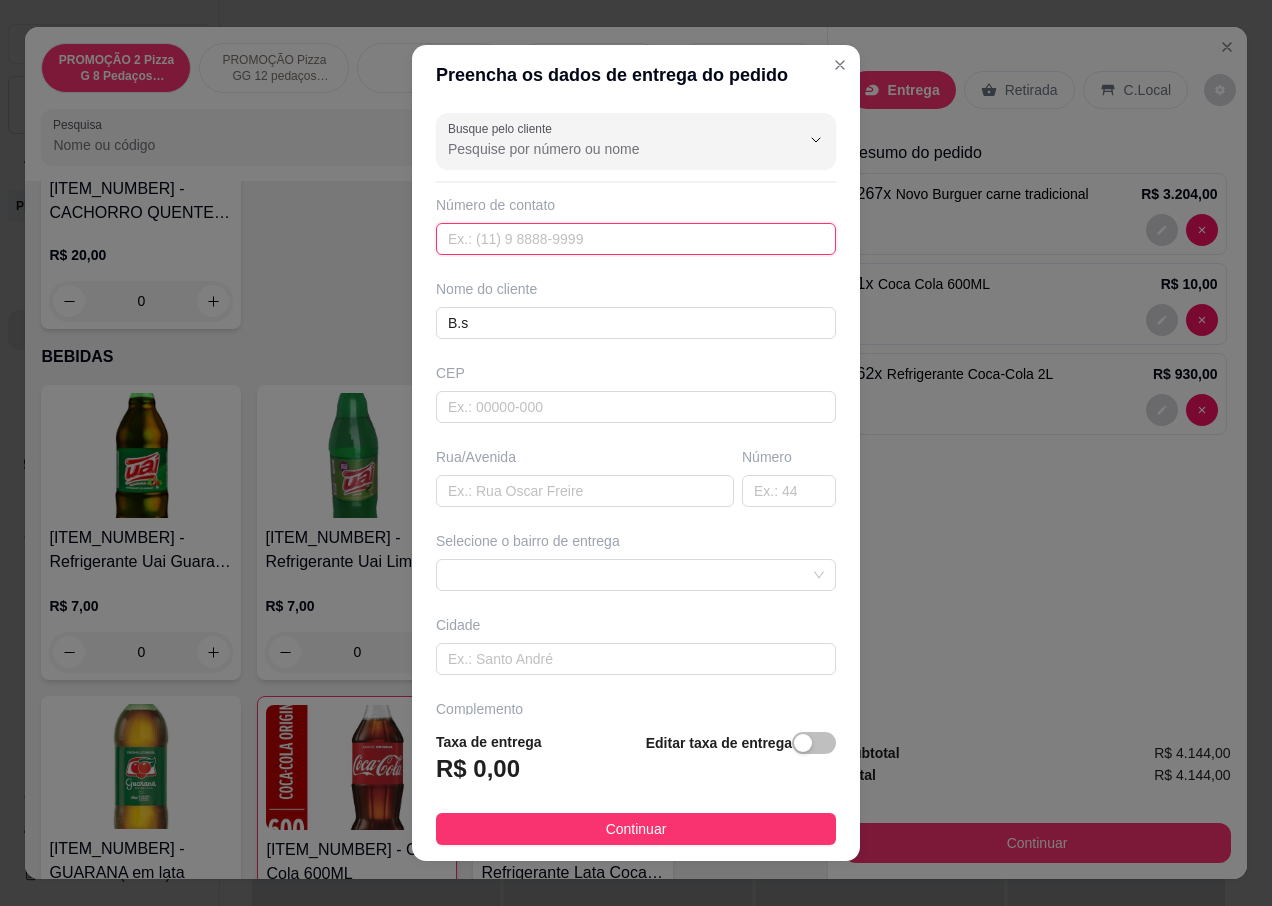 click at bounding box center [636, 239] 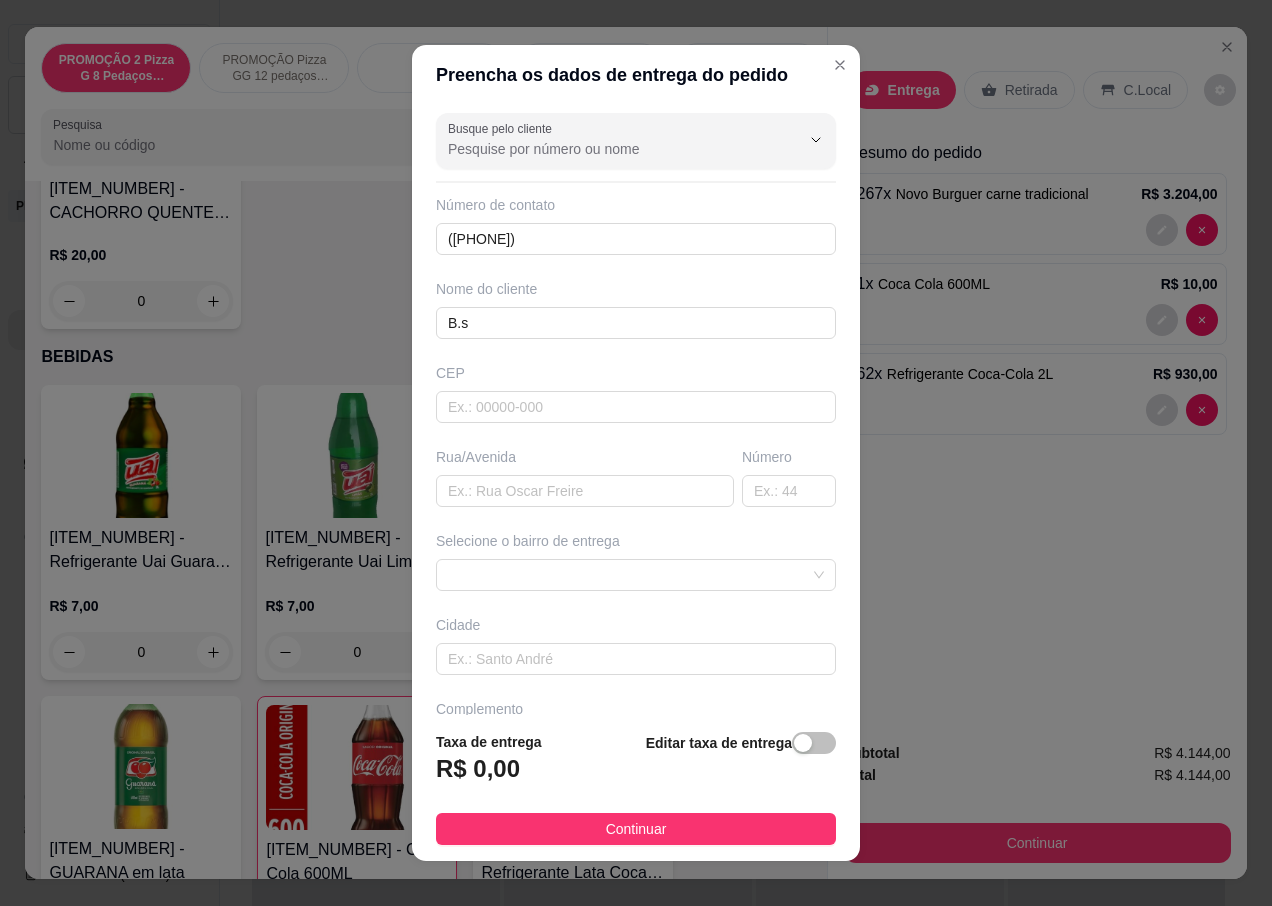 click on "Nome do cliente" at bounding box center [636, 289] 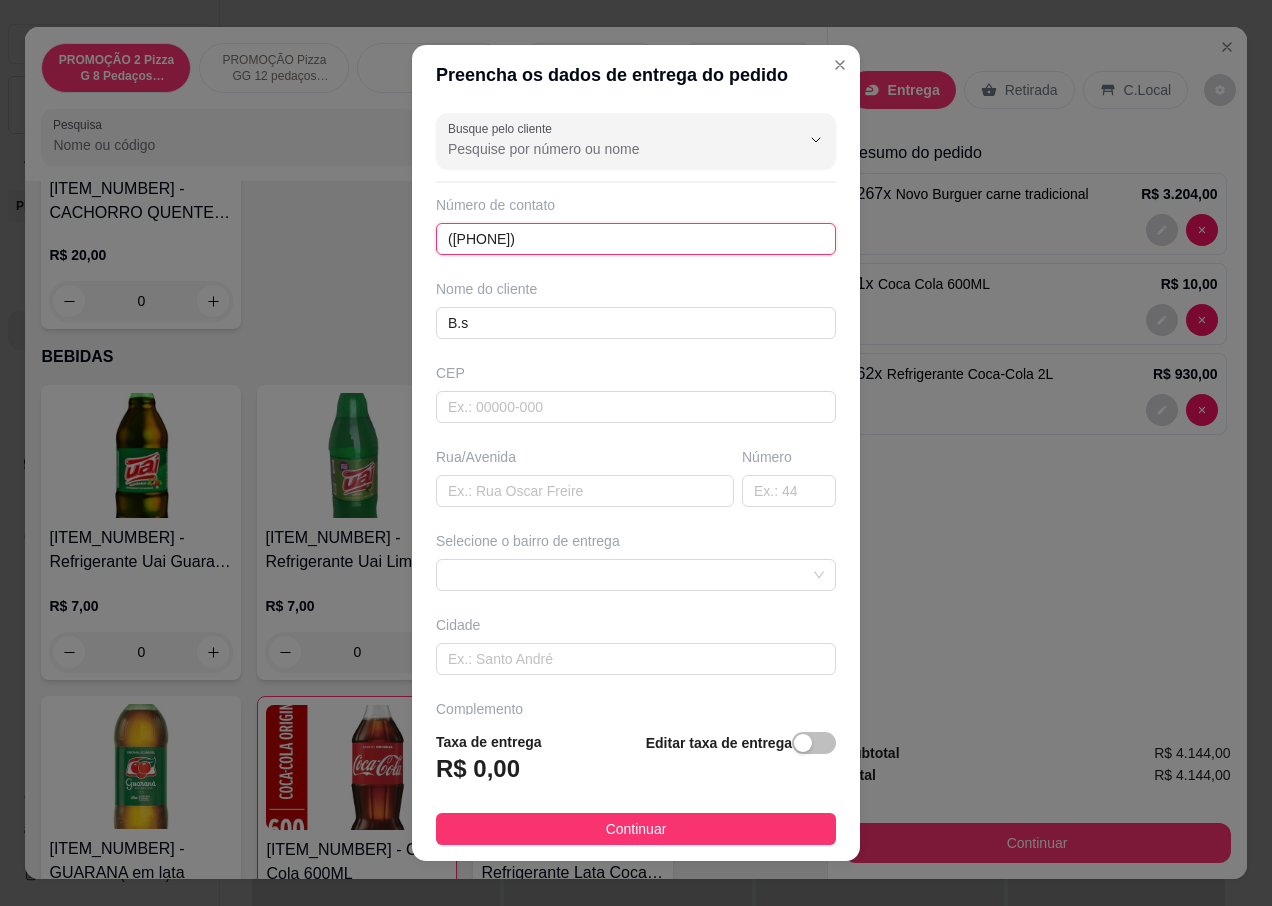 click on "([PHONE])" at bounding box center (636, 239) 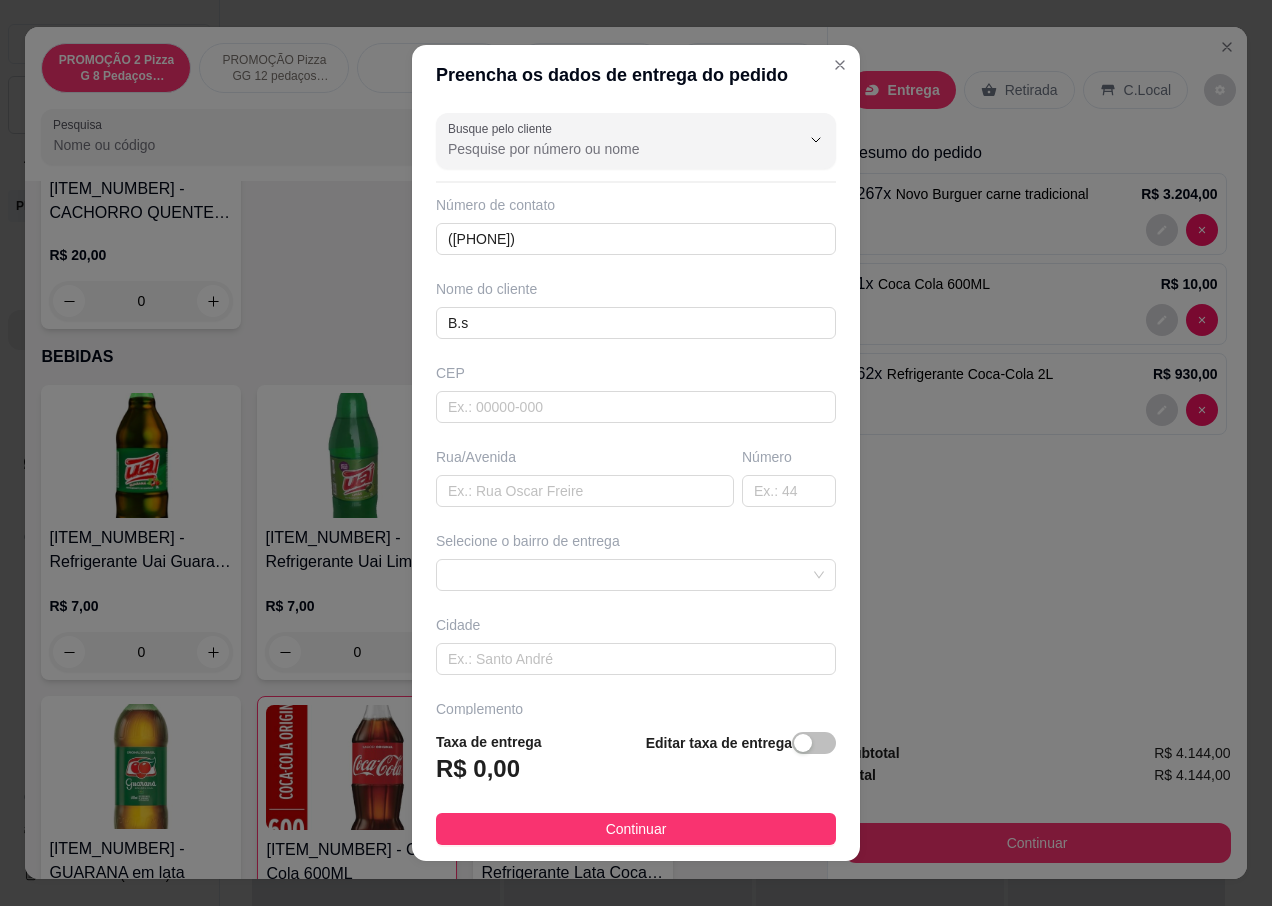 click on "Busque pelo cliente Número de contato ([PHONE]) Nome do cliente B.s CEP Rua/Avenida Número Selecione o bairro de entrega Cidade Complemento" at bounding box center [636, 409] 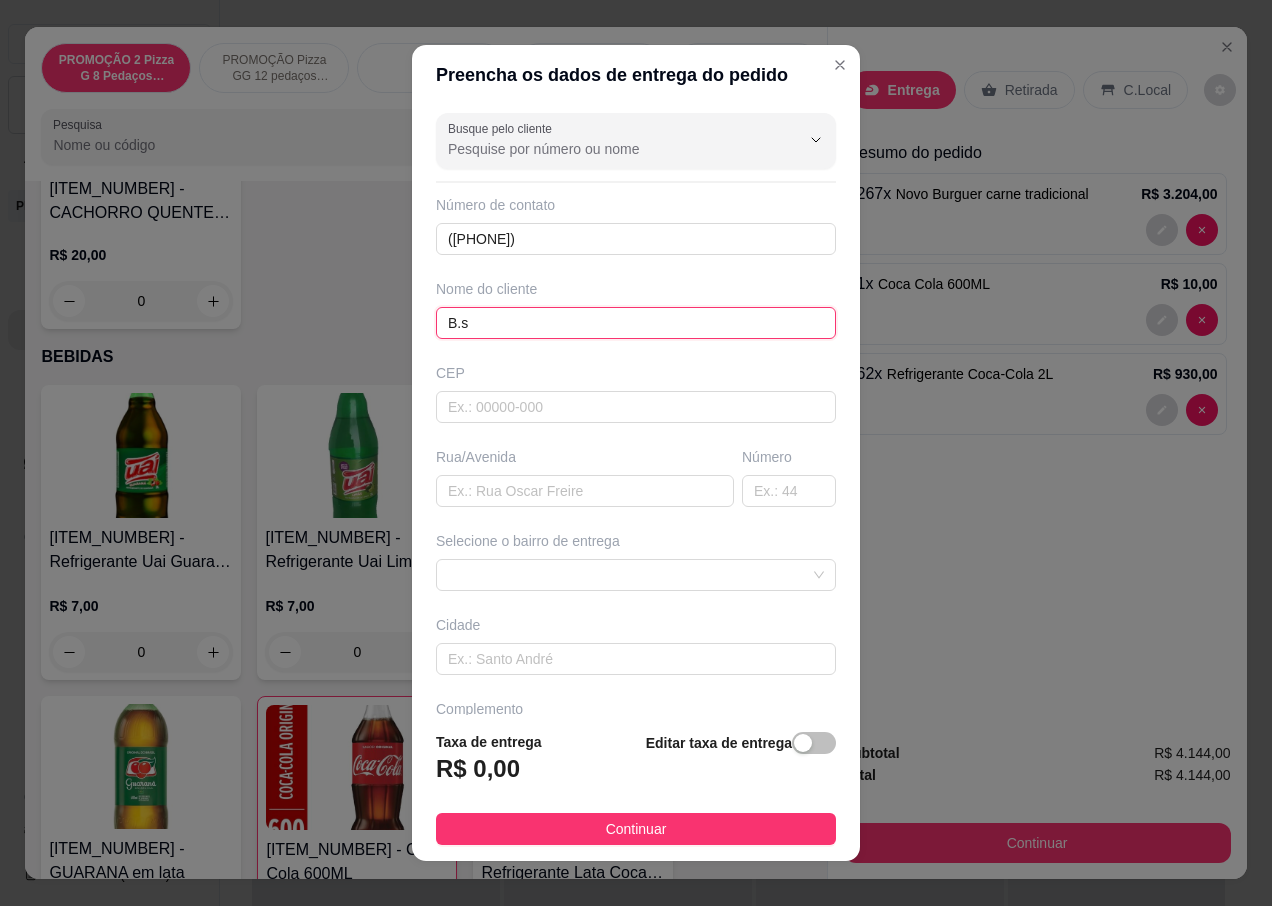 click on "B.s" at bounding box center [636, 323] 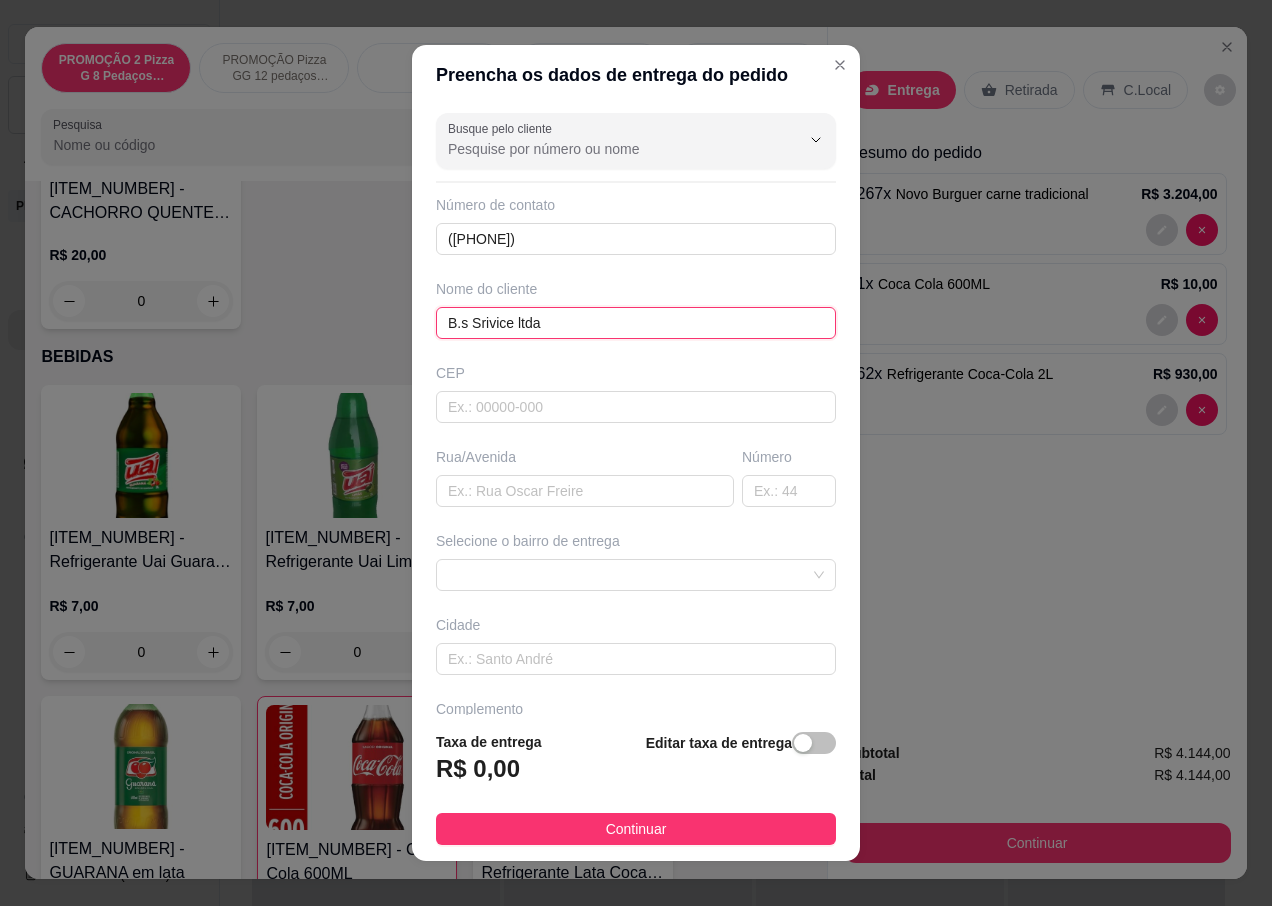 click on "B.s Srivice ltda" at bounding box center [636, 323] 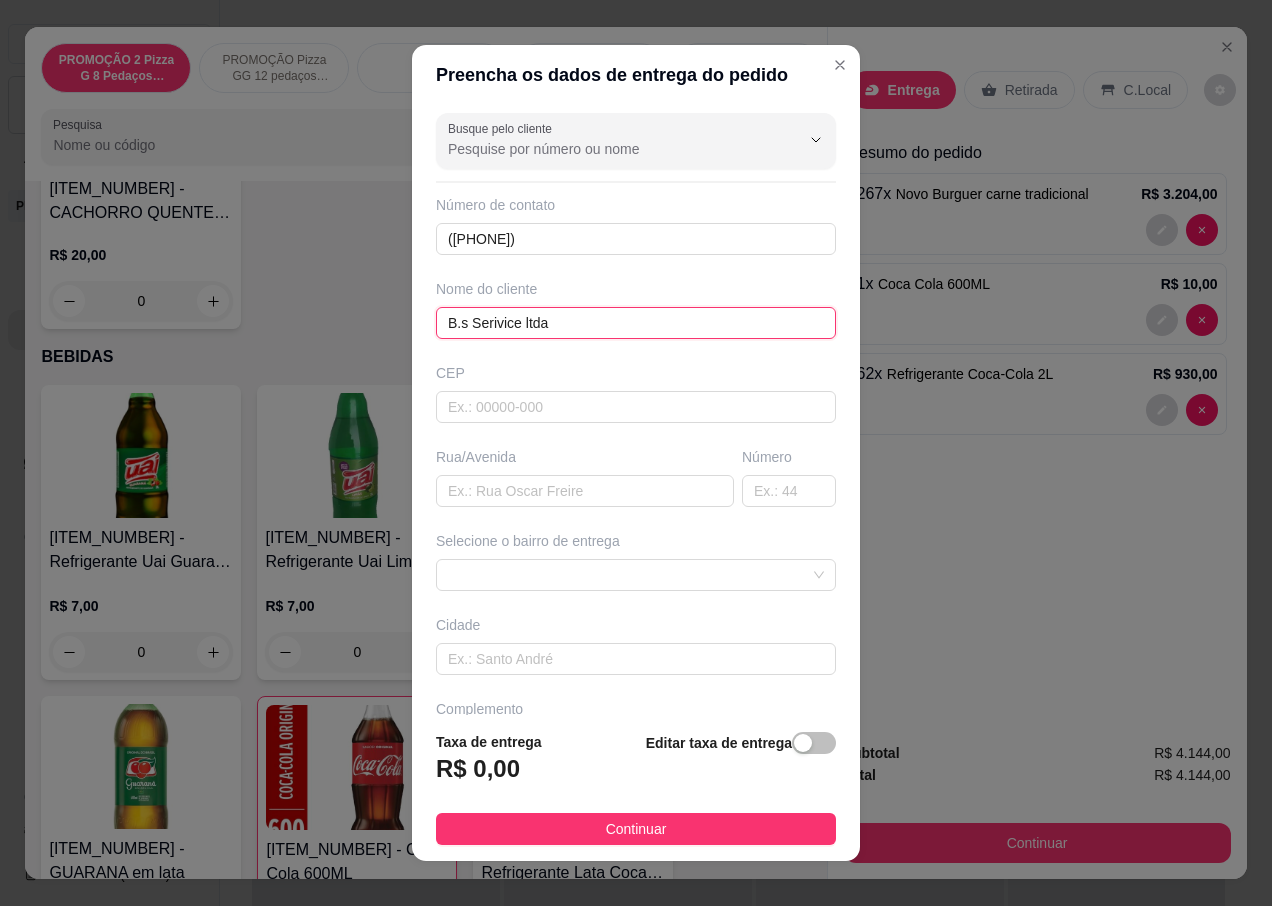 click on "B.s Serivice ltda" at bounding box center (636, 323) 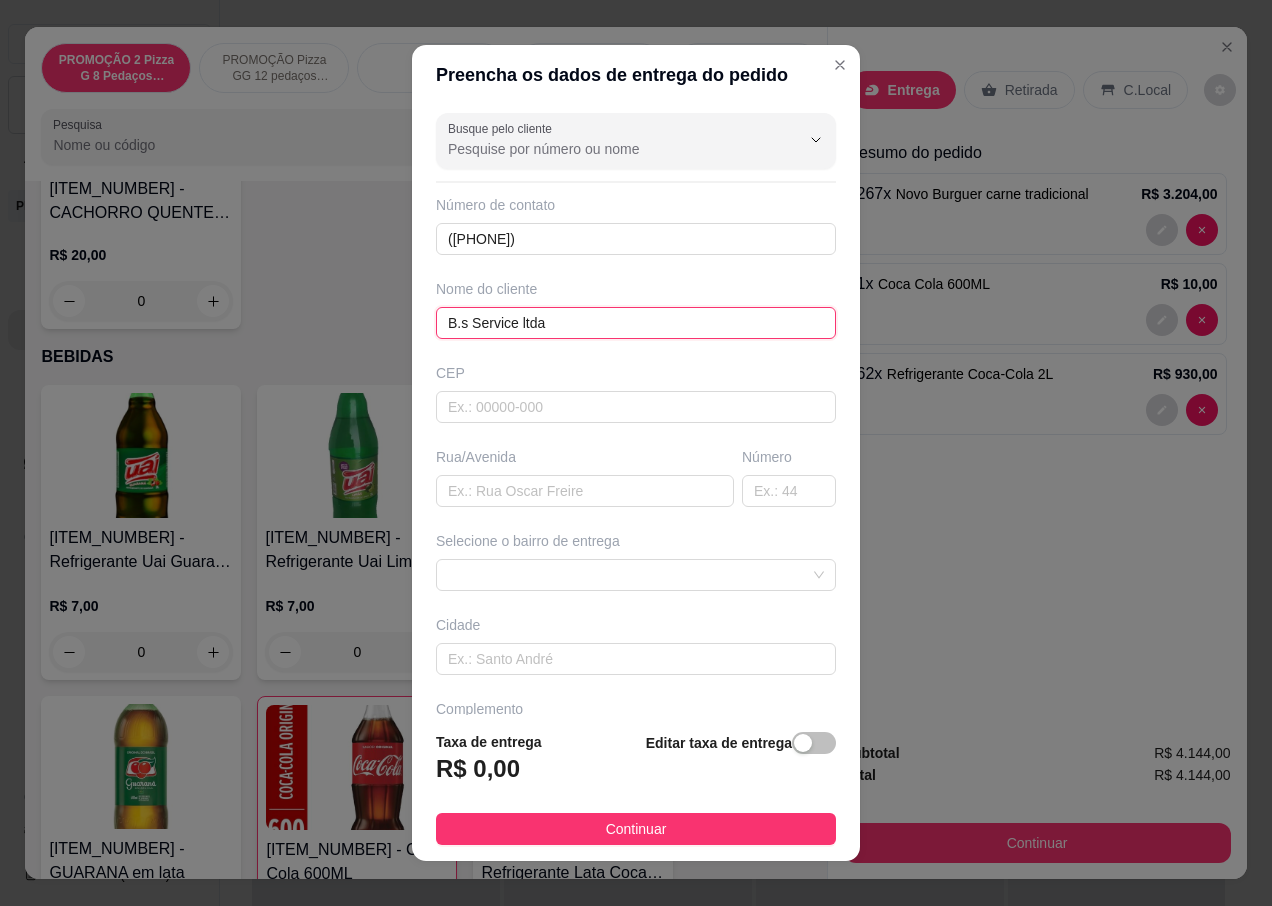 type on "B.s Service ltda" 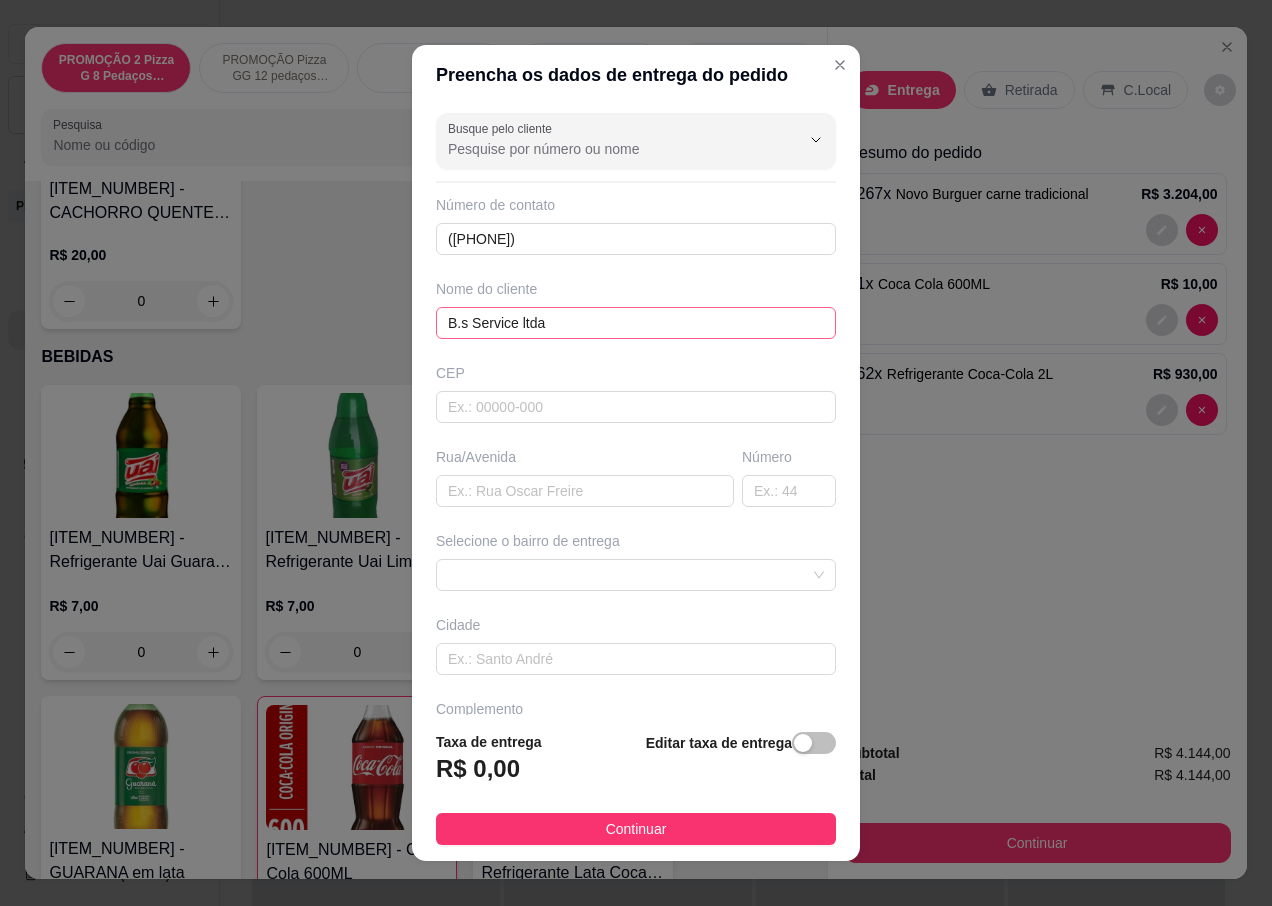 drag, startPoint x: 523, startPoint y: 326, endPoint x: 412, endPoint y: 411, distance: 139.807 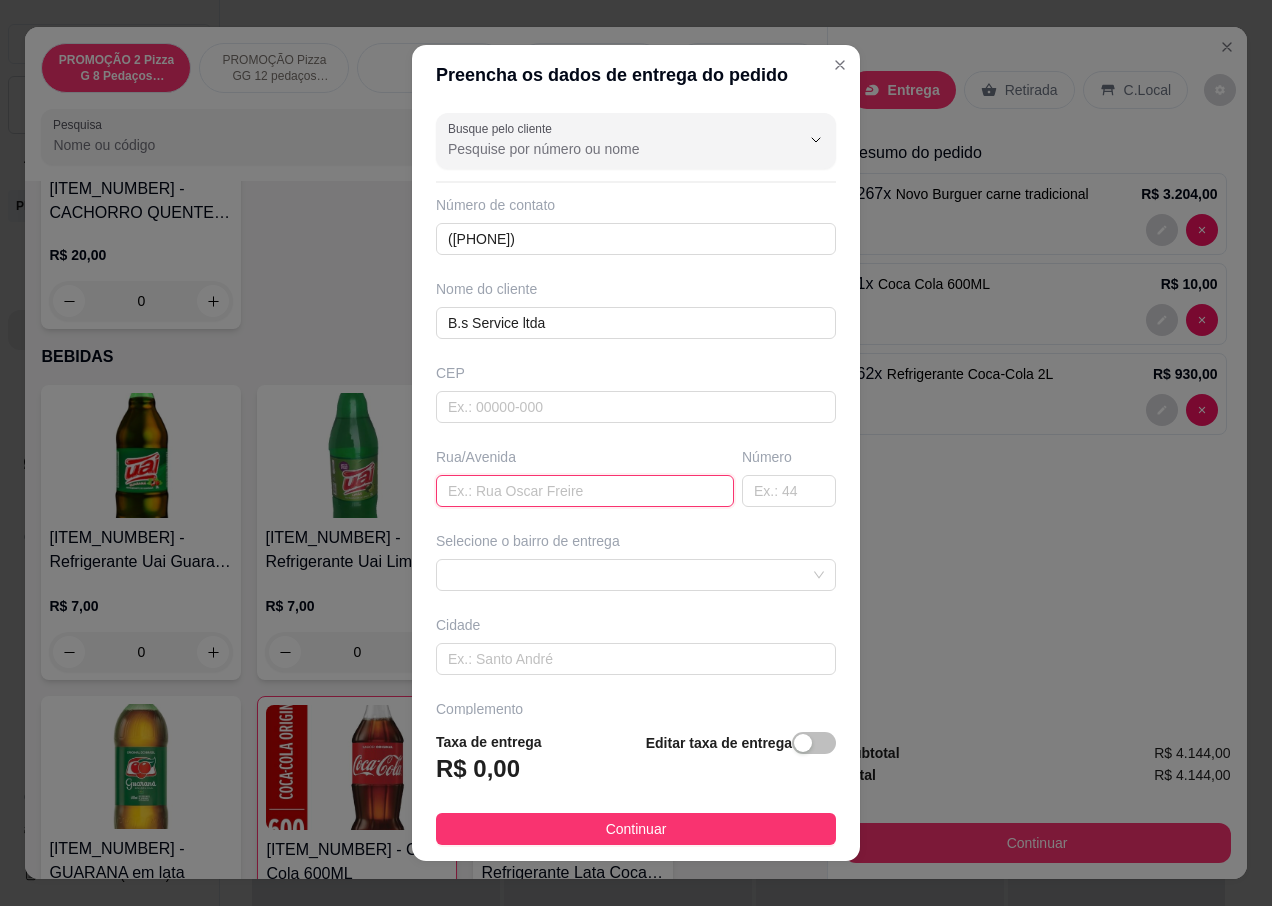 click at bounding box center [585, 491] 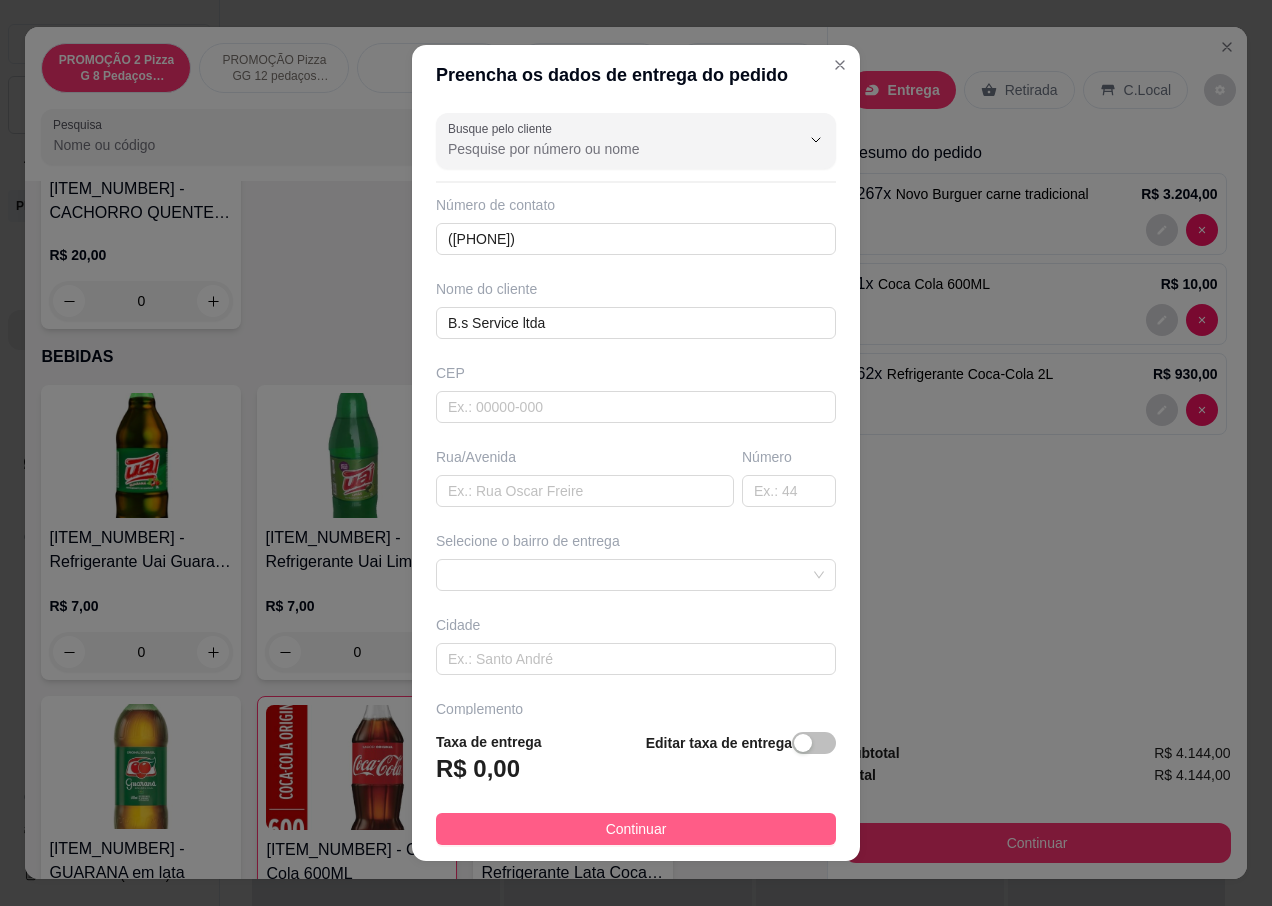 click on "Continuar" at bounding box center (636, 829) 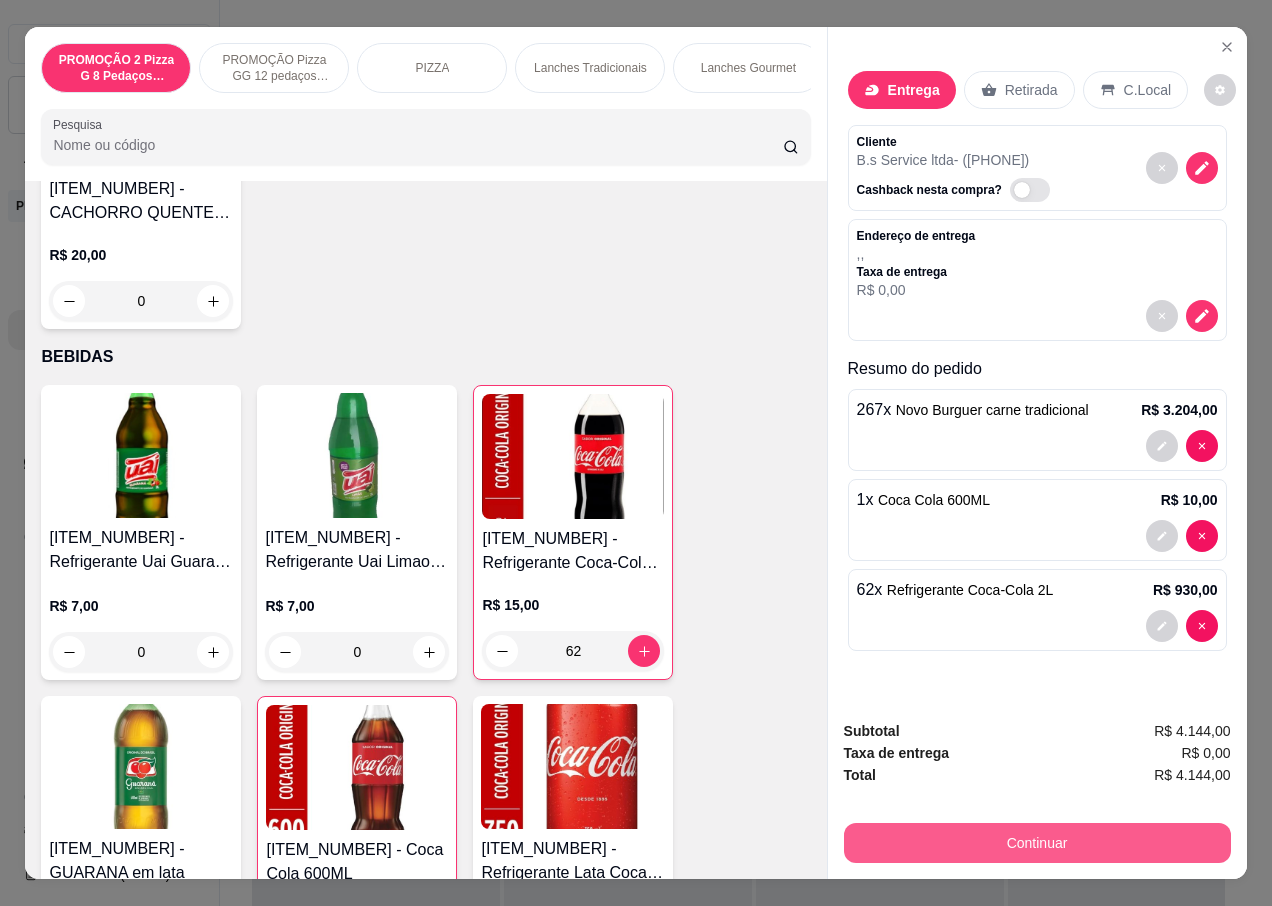 click on "Continuar" at bounding box center (1037, 843) 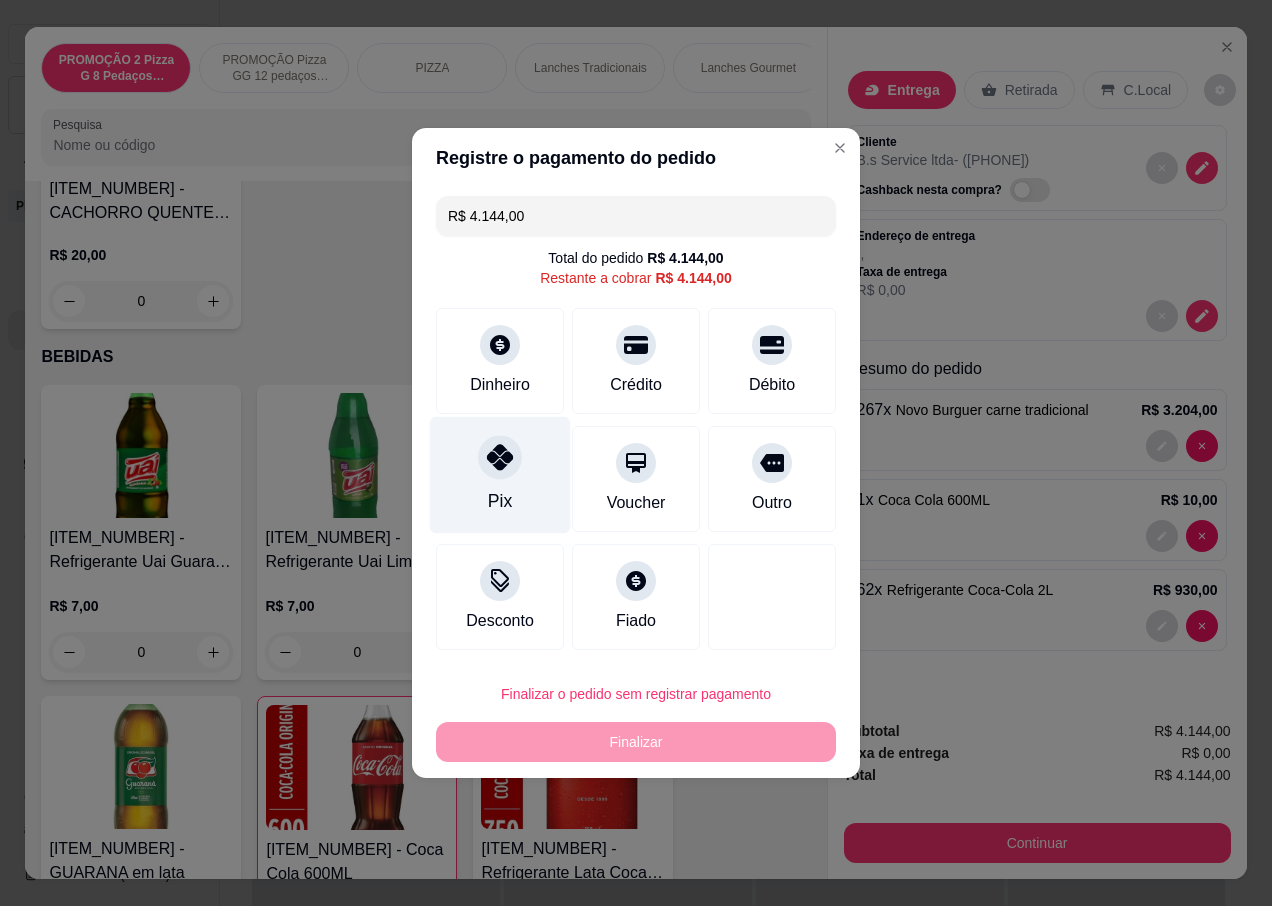 click 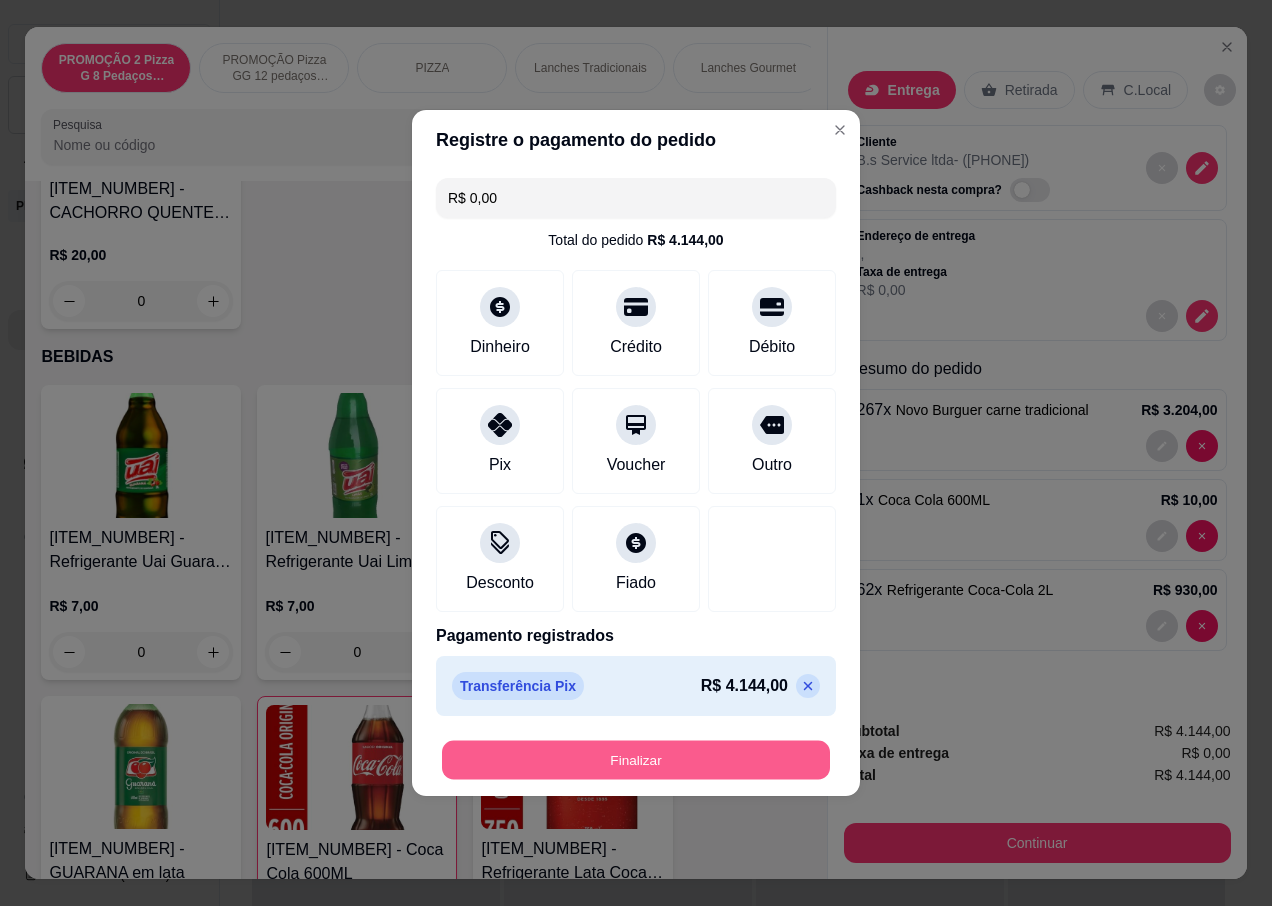 click on "Finalizar" at bounding box center (636, 760) 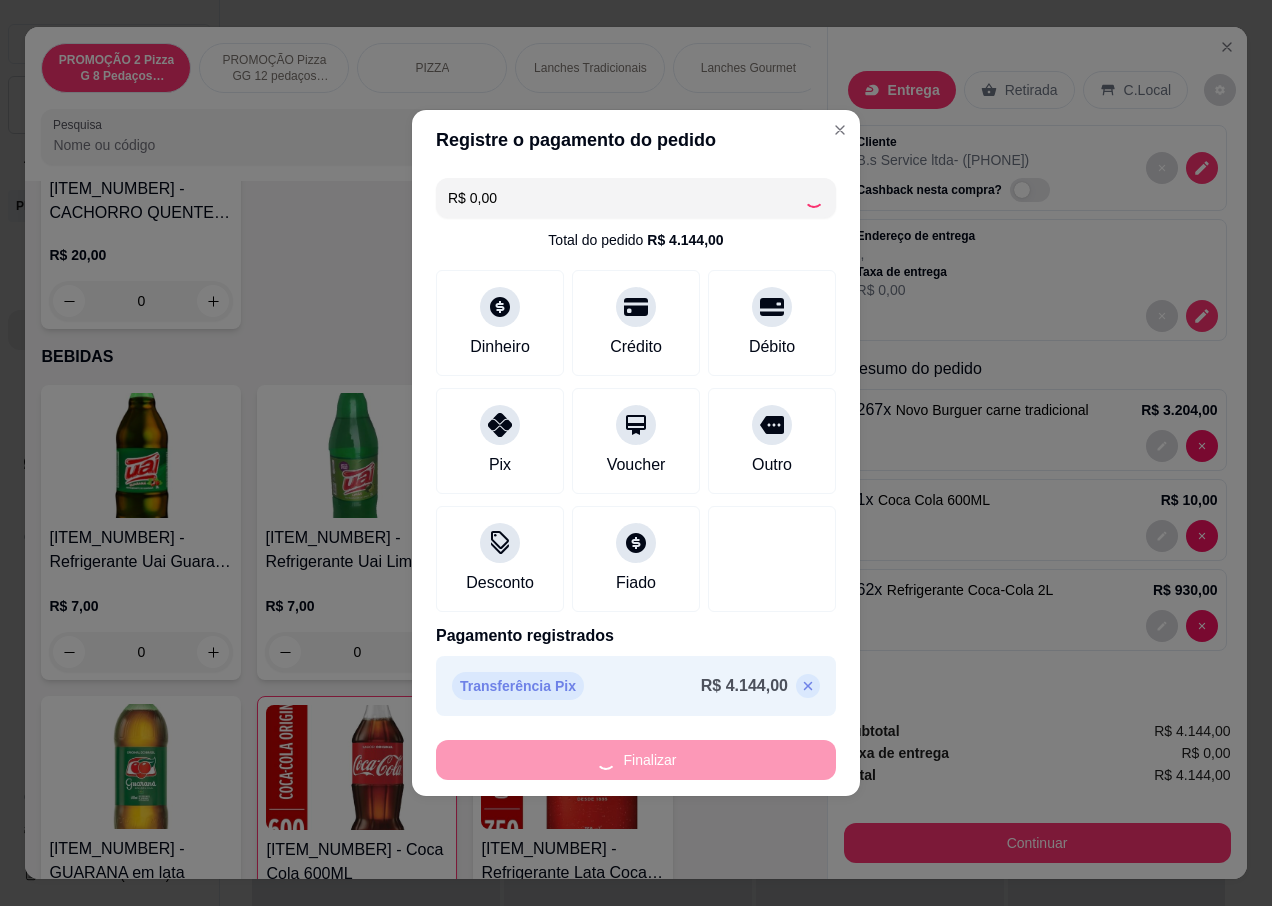 type on "0" 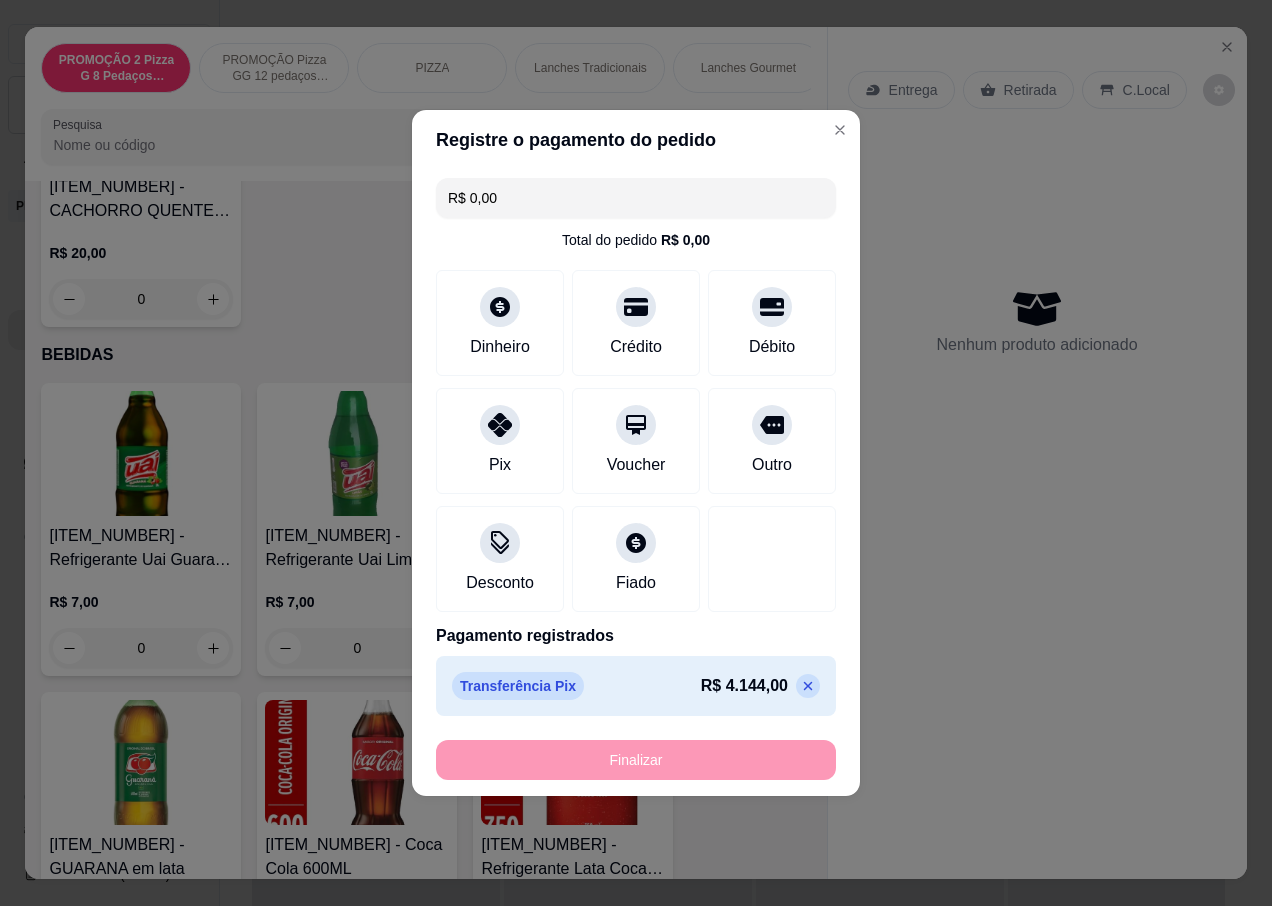 type on "-R$ 4.144,00" 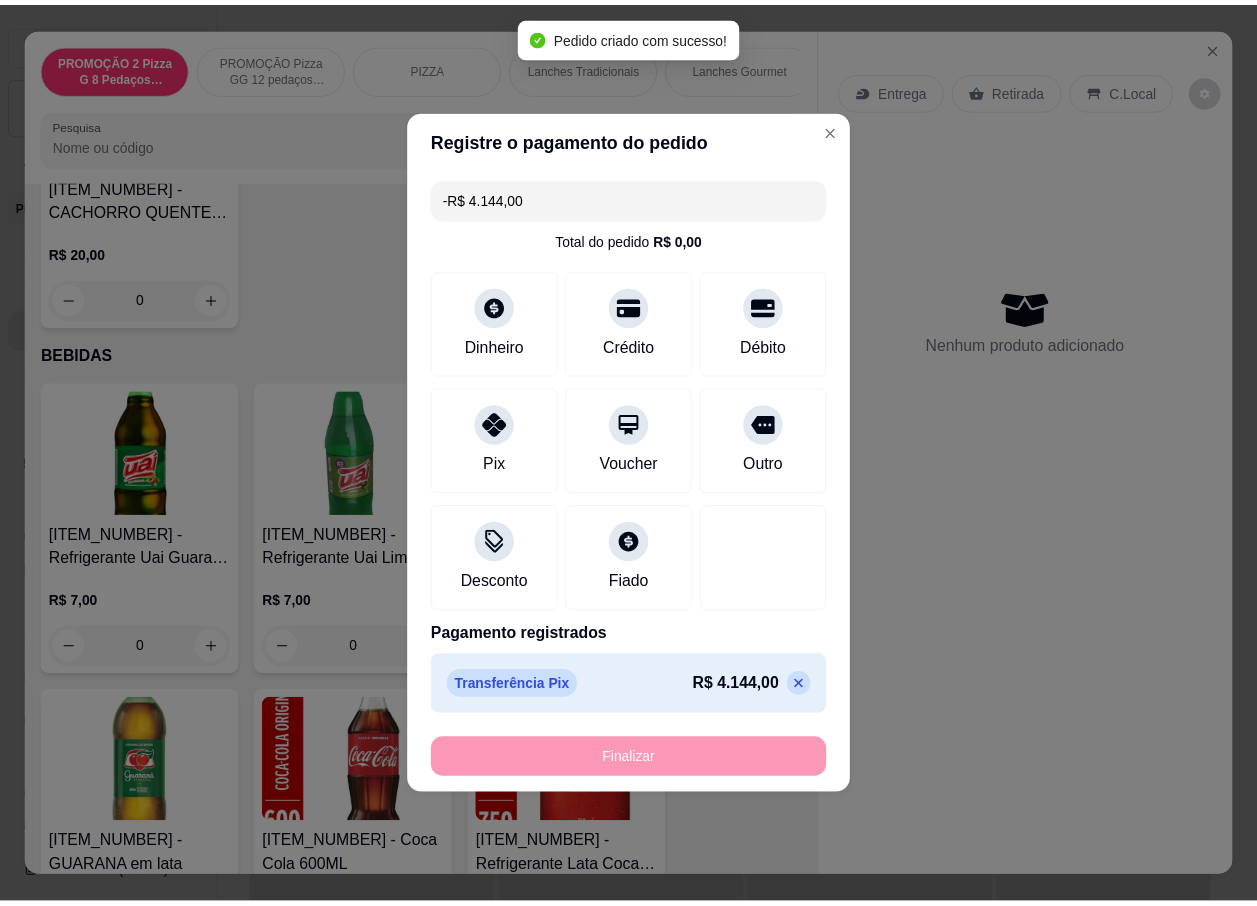 scroll, scrollTop: 9107, scrollLeft: 0, axis: vertical 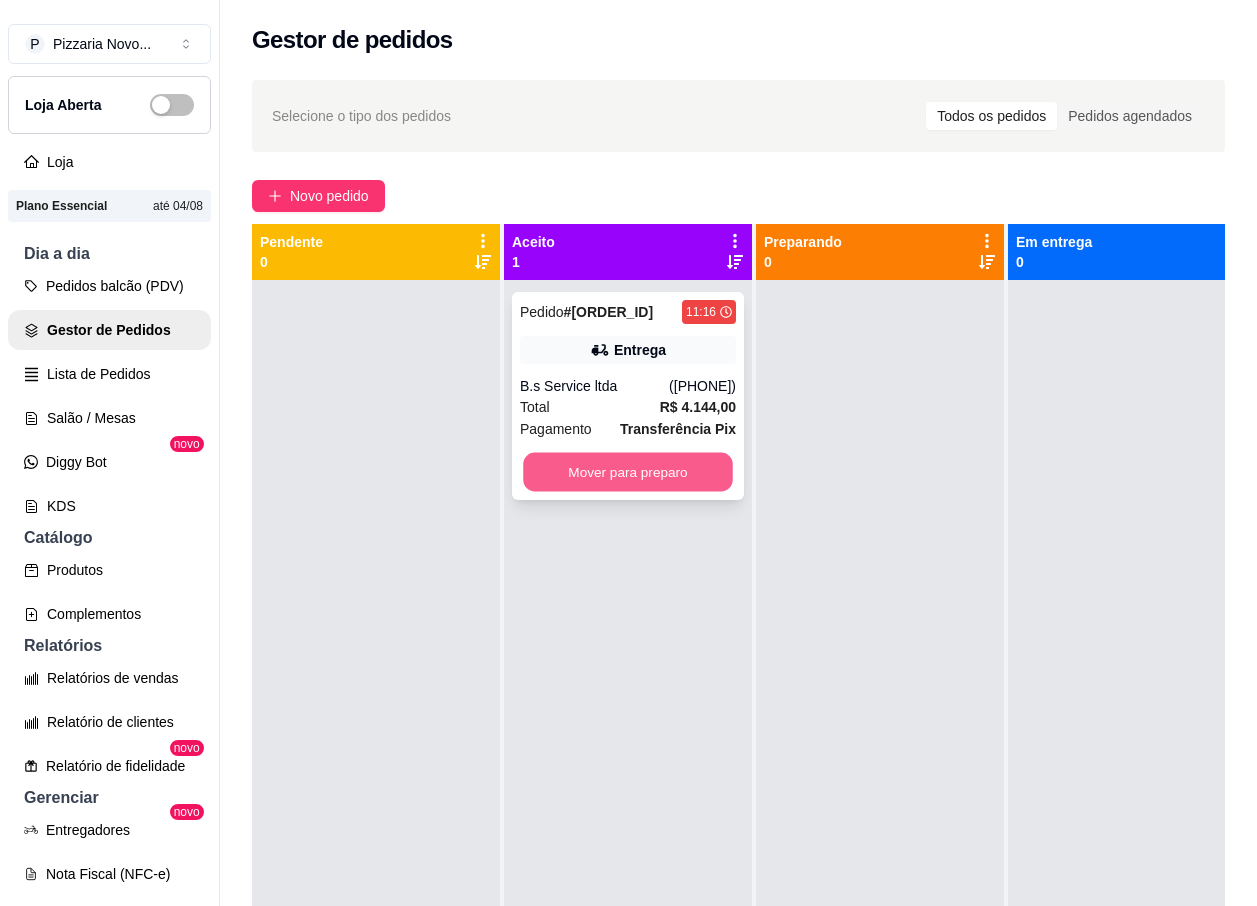 click on "Mover para preparo" at bounding box center (628, 472) 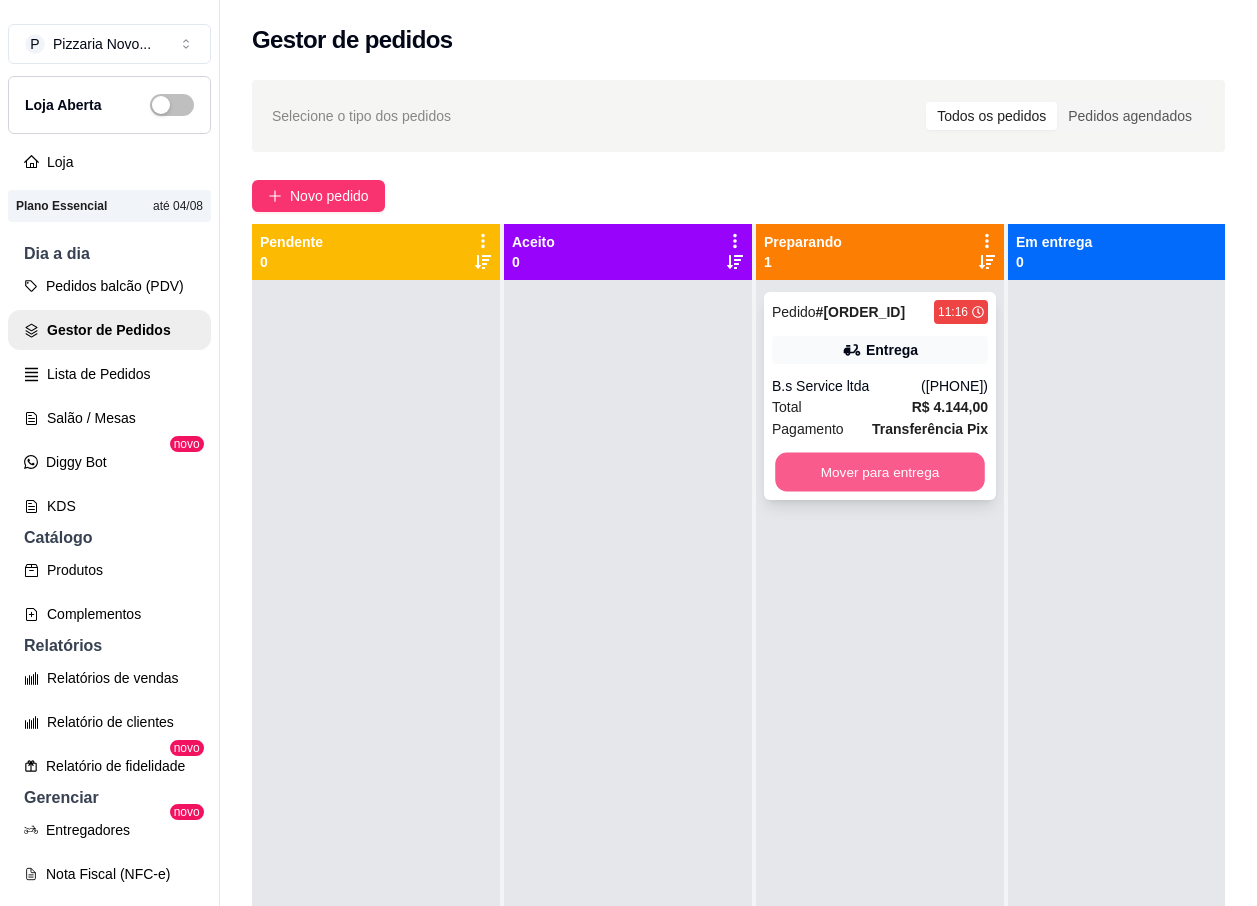 click on "Mover para entrega" at bounding box center (880, 472) 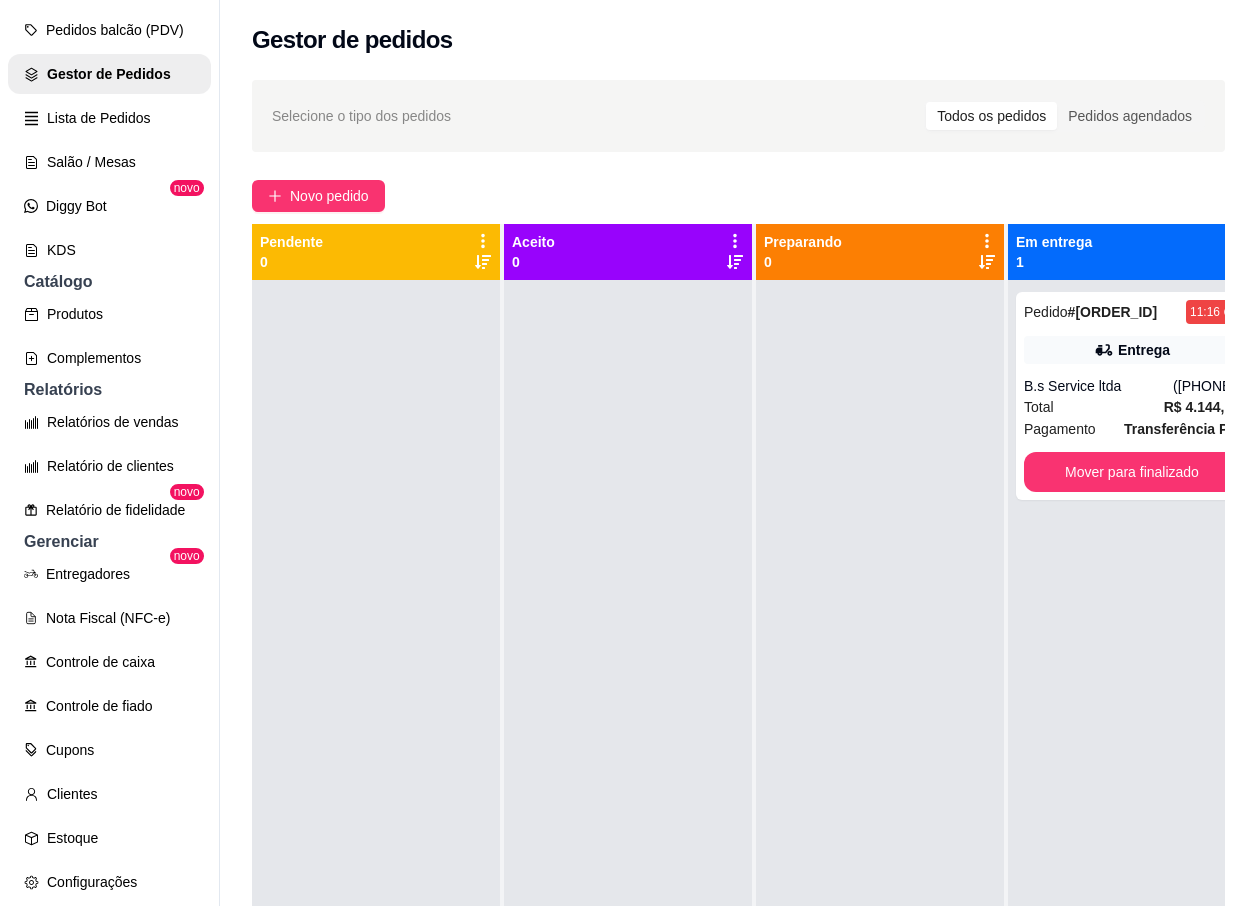 scroll, scrollTop: 300, scrollLeft: 0, axis: vertical 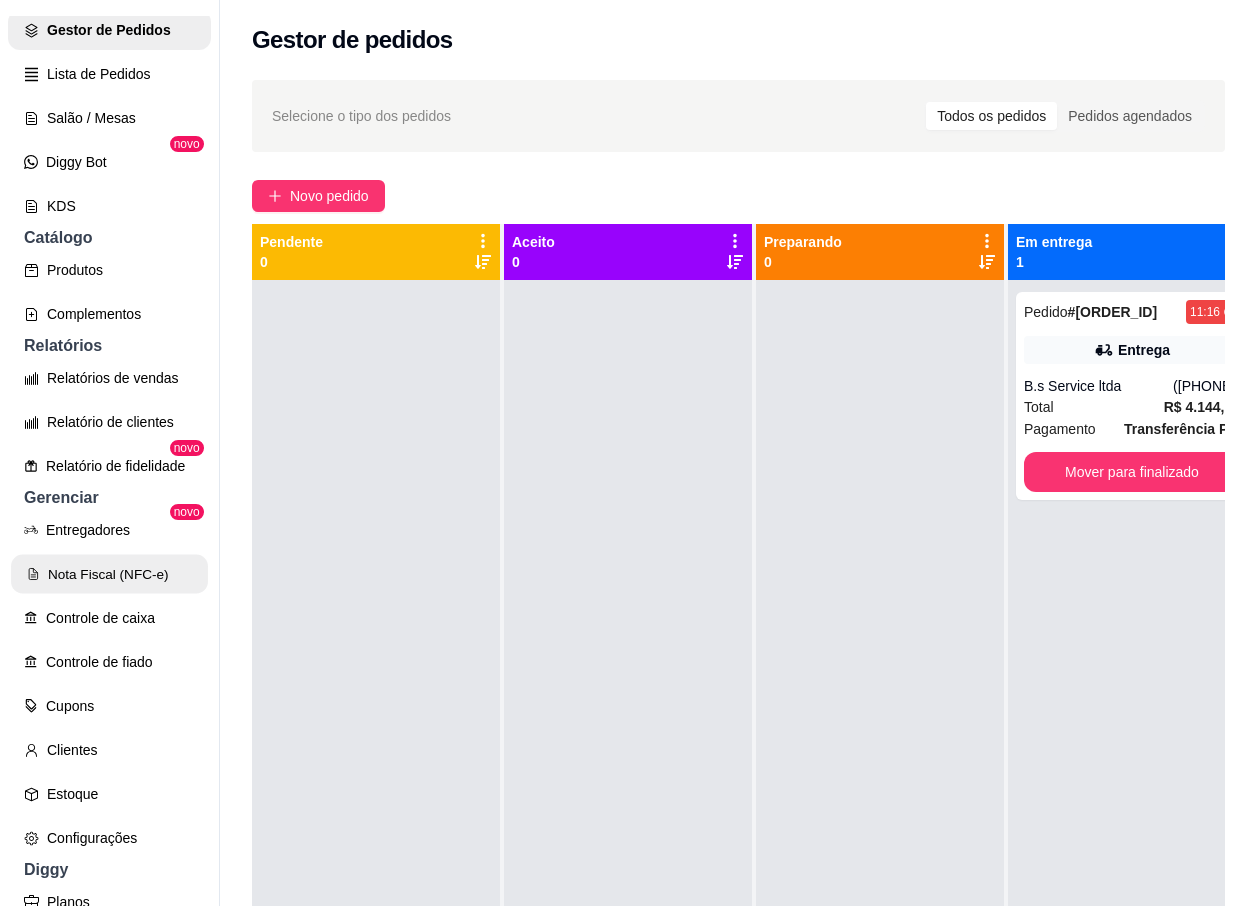 click on "Nota Fiscal (NFC-e)" at bounding box center [109, 574] 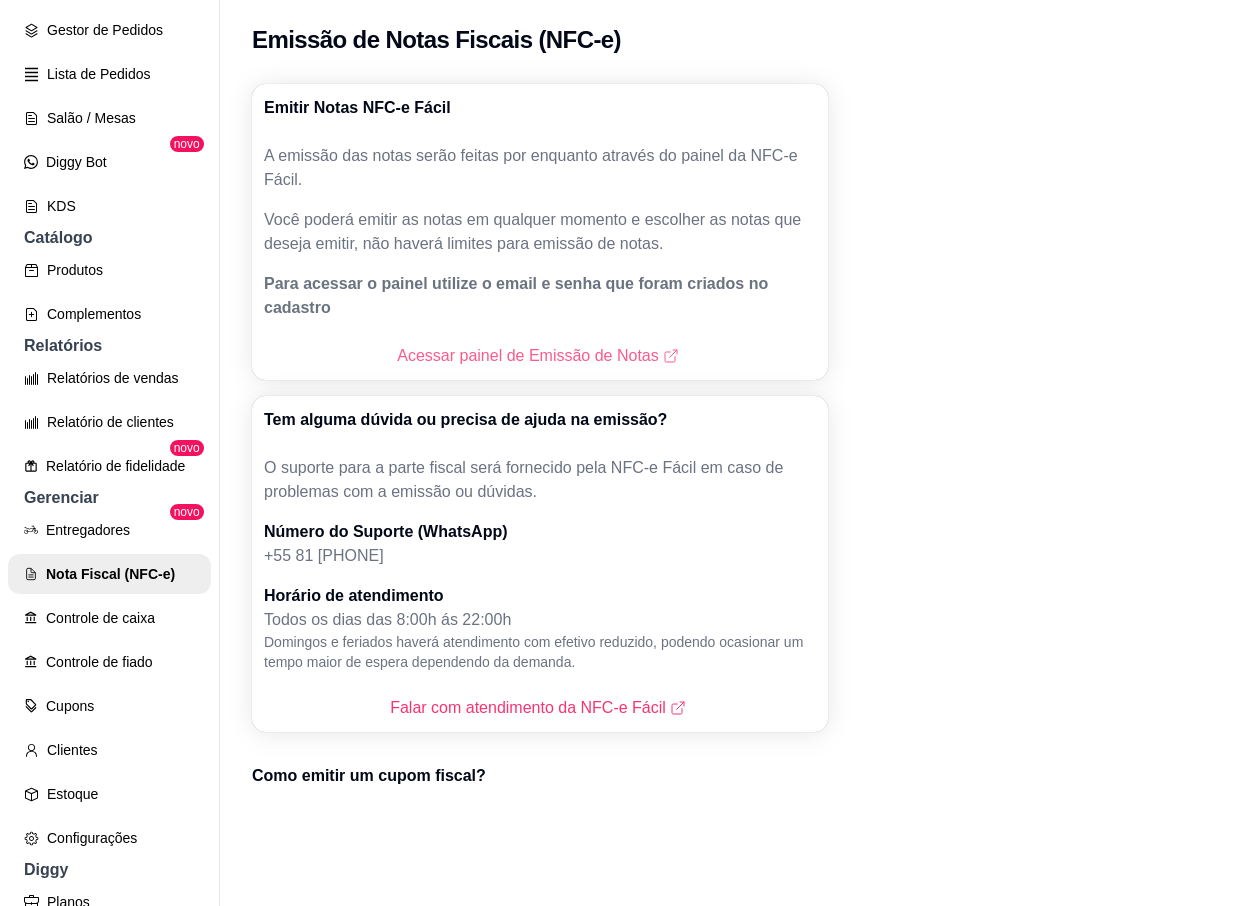 click on "Acessar painel de Emissão de Notas" at bounding box center (539, 356) 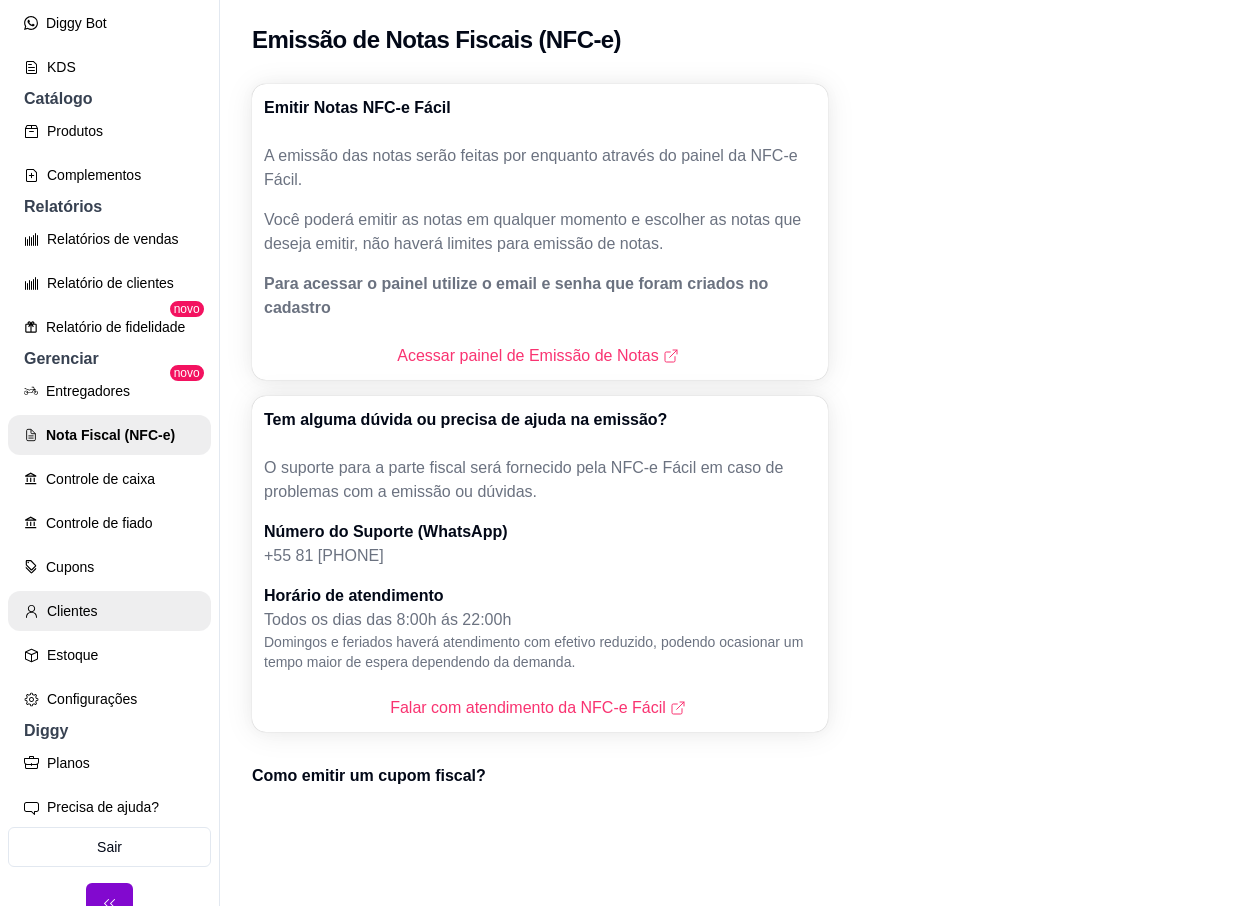 scroll, scrollTop: 464, scrollLeft: 0, axis: vertical 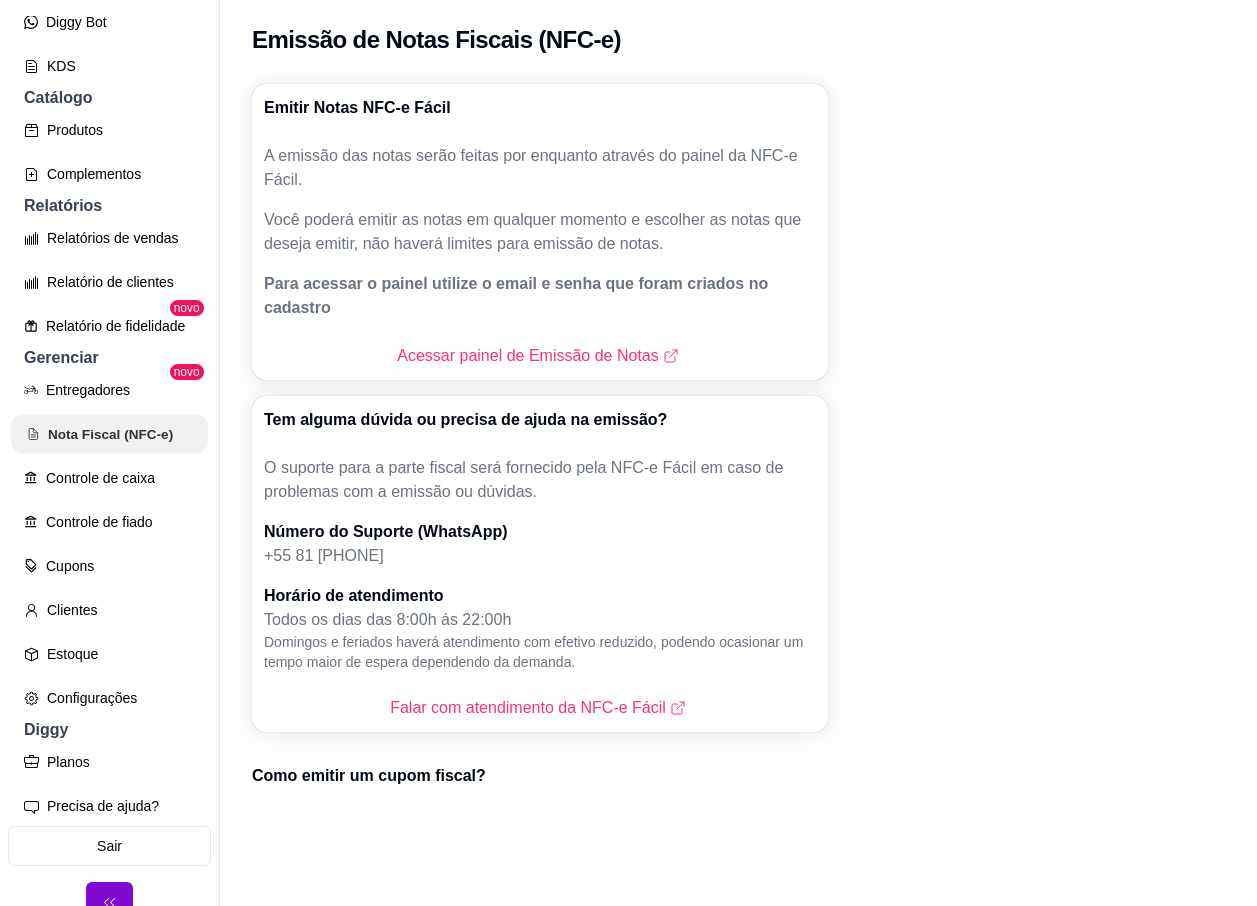click on "Nota Fiscal (NFC-e)" at bounding box center (109, 434) 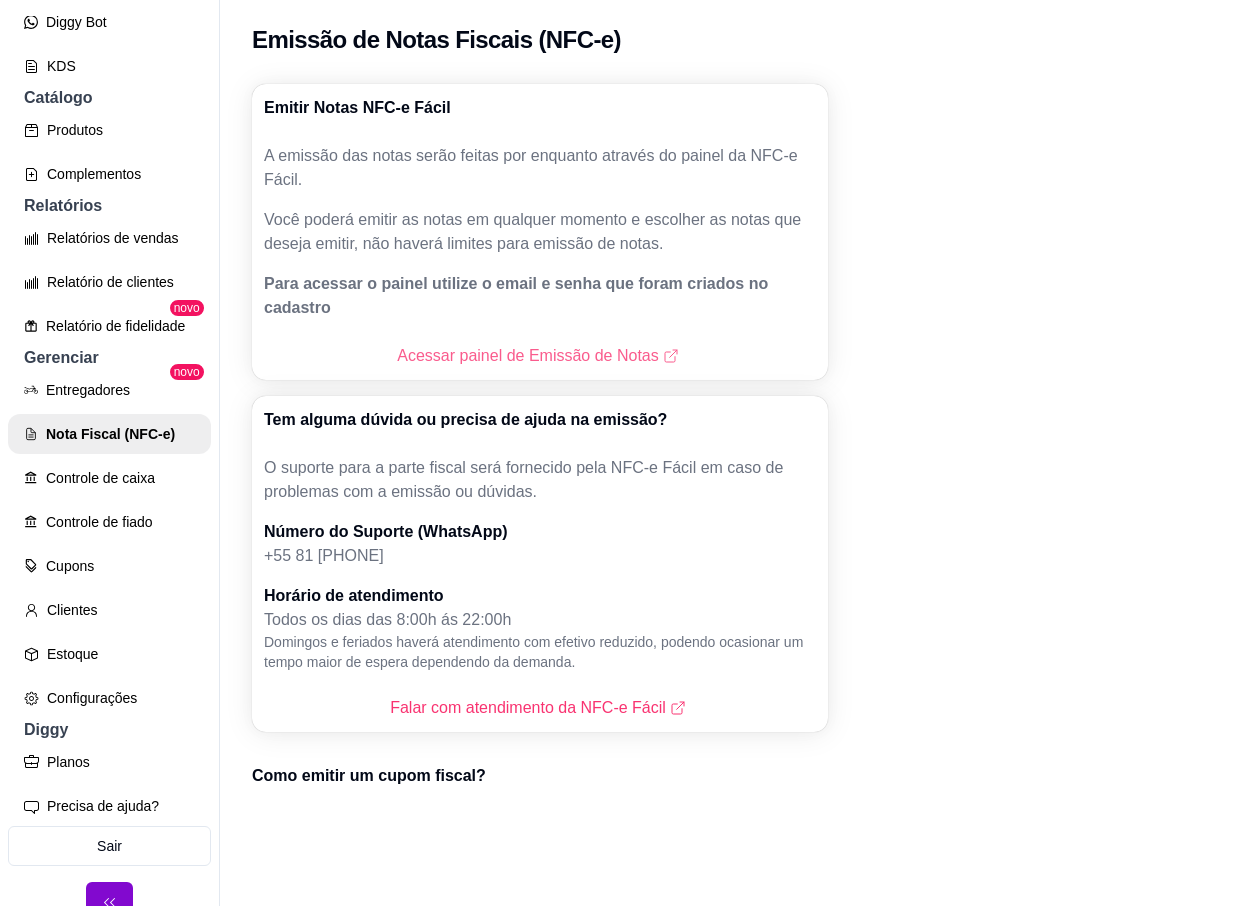 click on "Acessar painel de Emissão de Notas" at bounding box center [539, 356] 